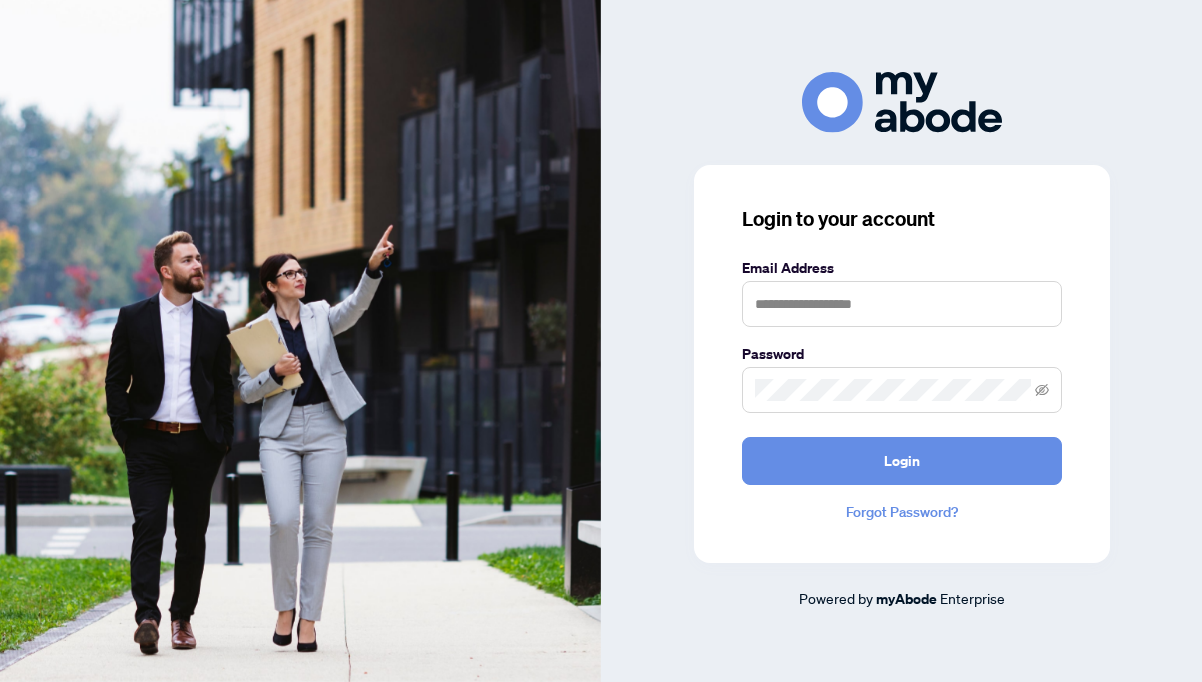 scroll, scrollTop: 0, scrollLeft: 0, axis: both 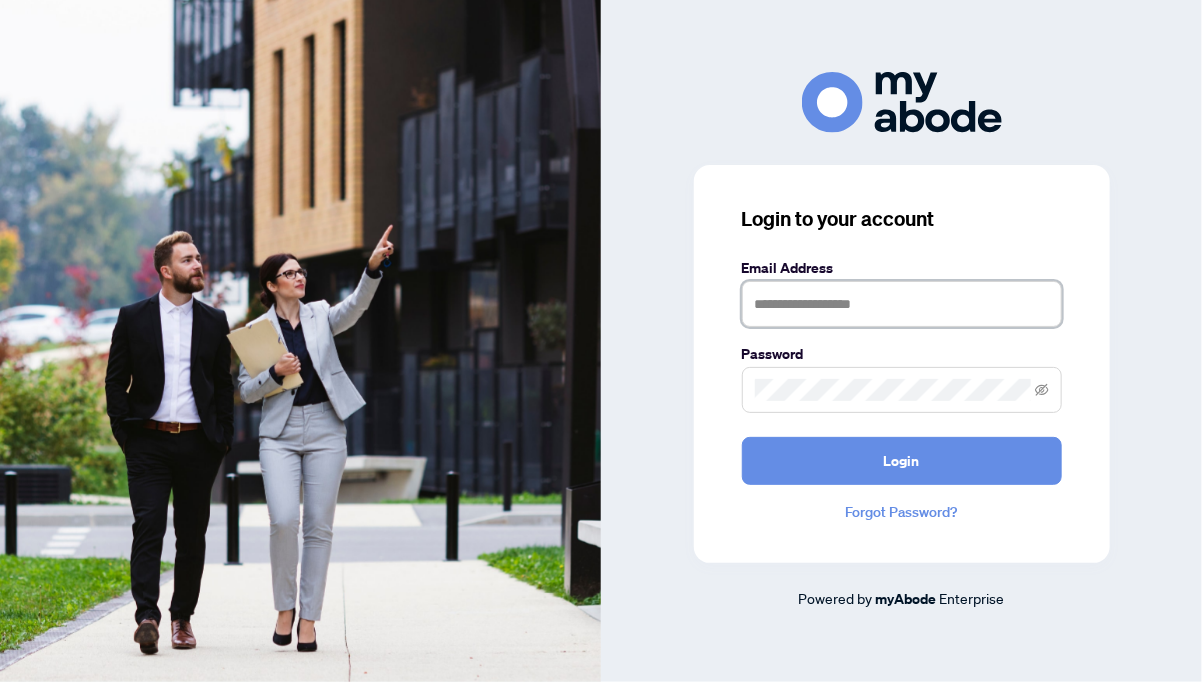 click at bounding box center (902, 304) 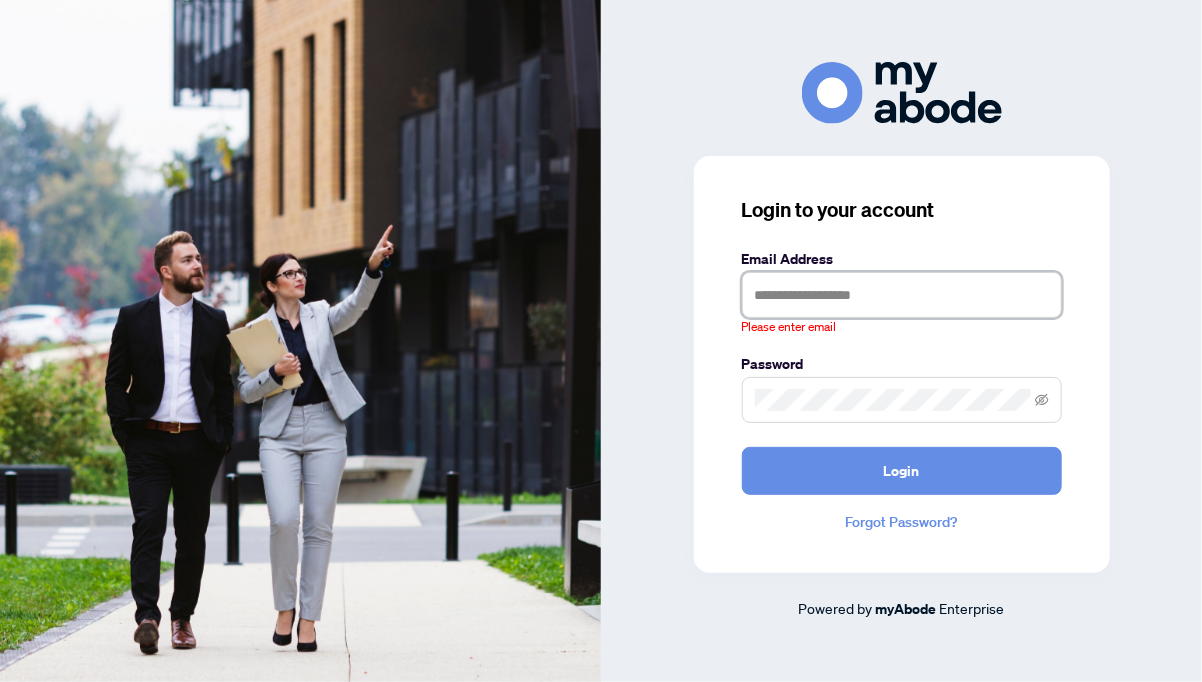 type on "**********" 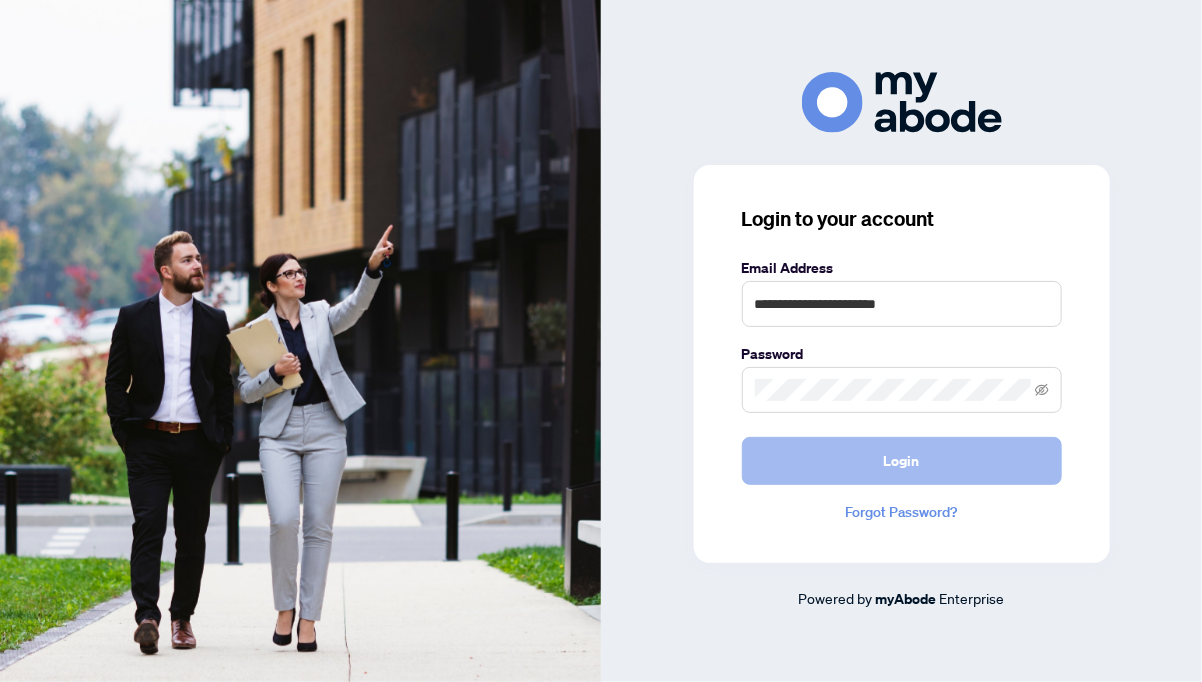 click on "Login" at bounding box center (902, 461) 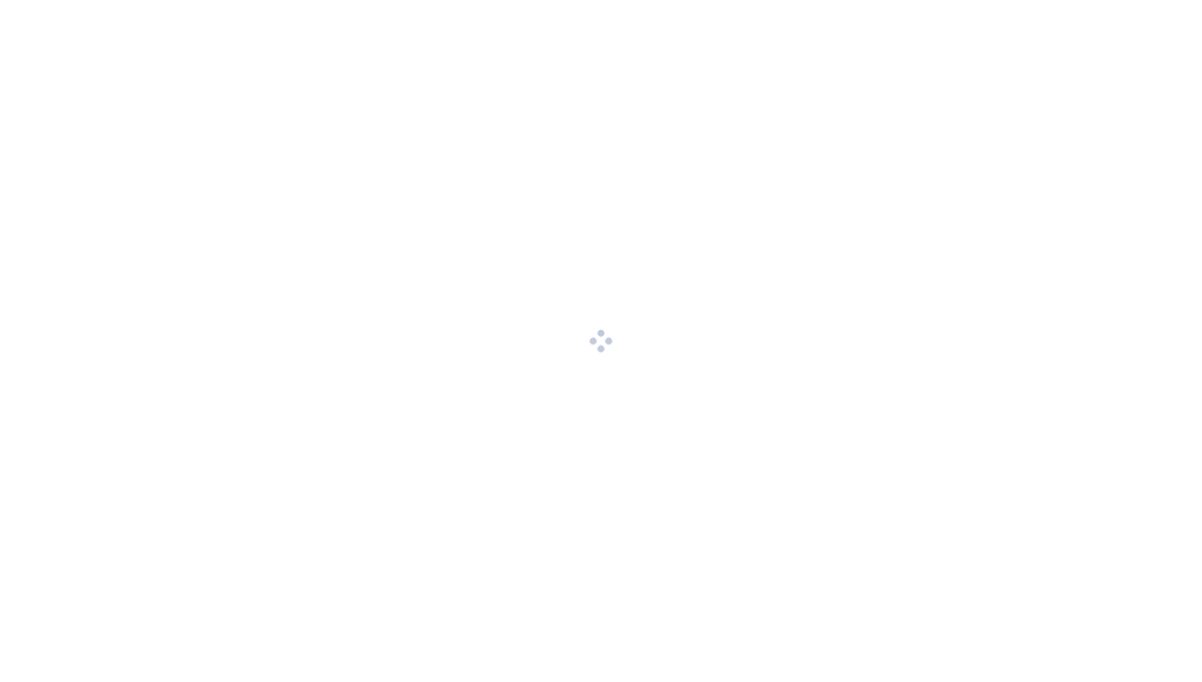 scroll, scrollTop: 0, scrollLeft: 0, axis: both 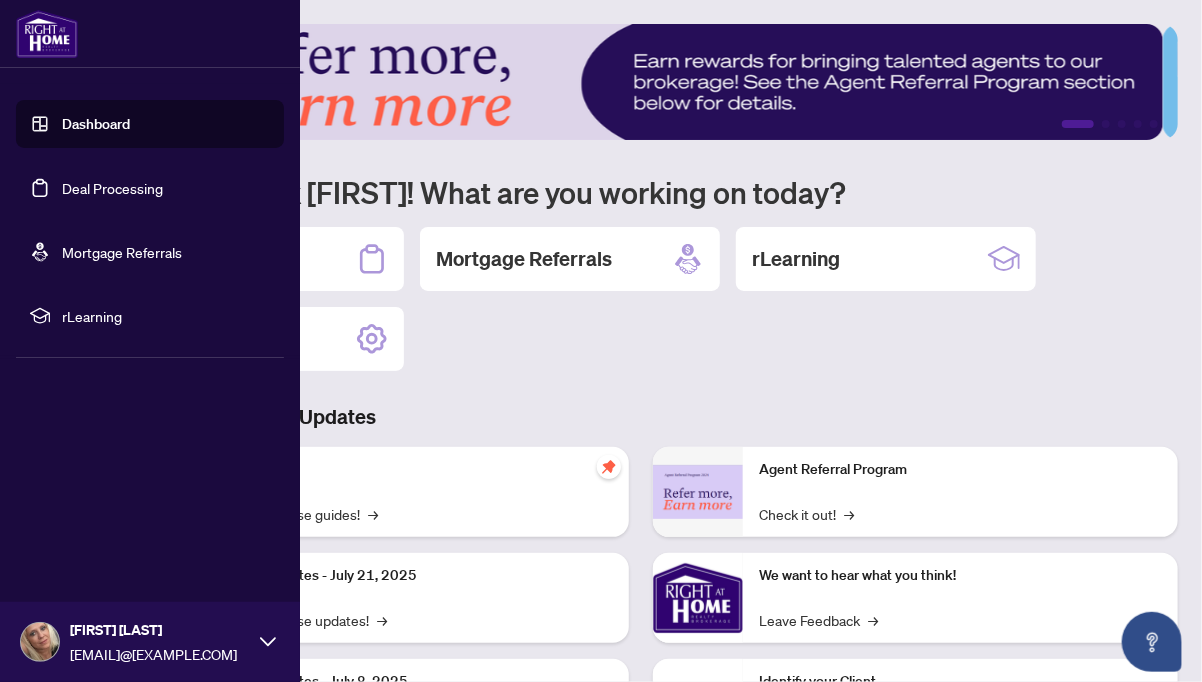 click at bounding box center (47, 34) 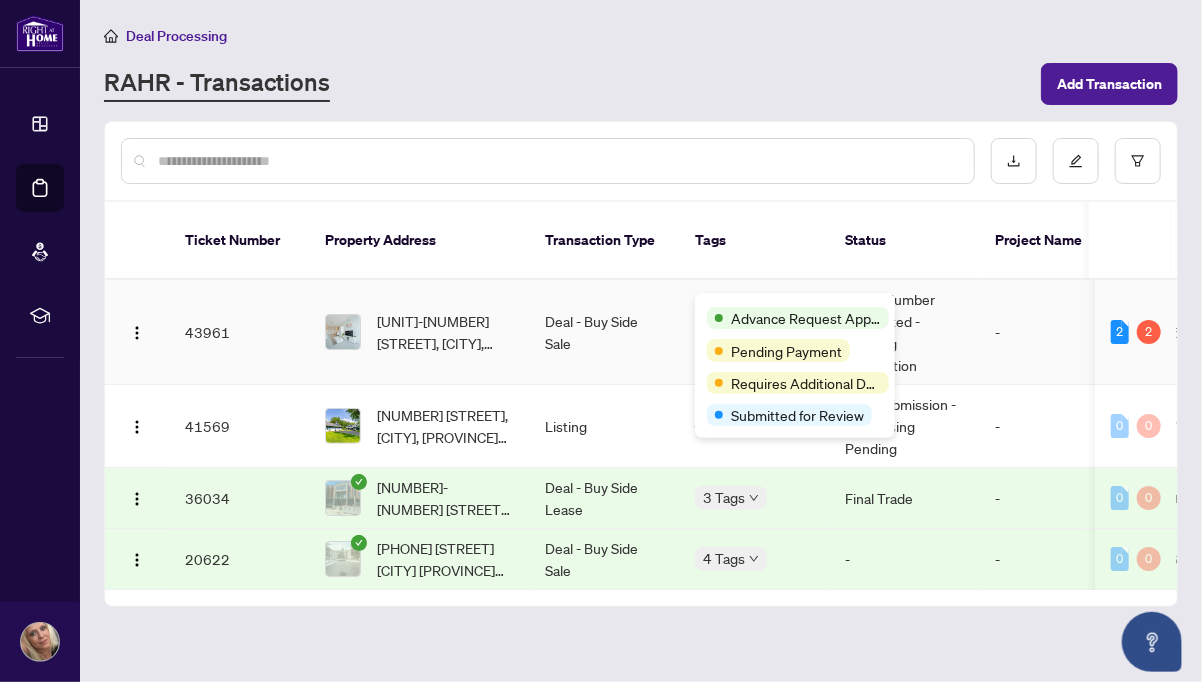 click on "Advance Request Approved" at bounding box center (795, 317) 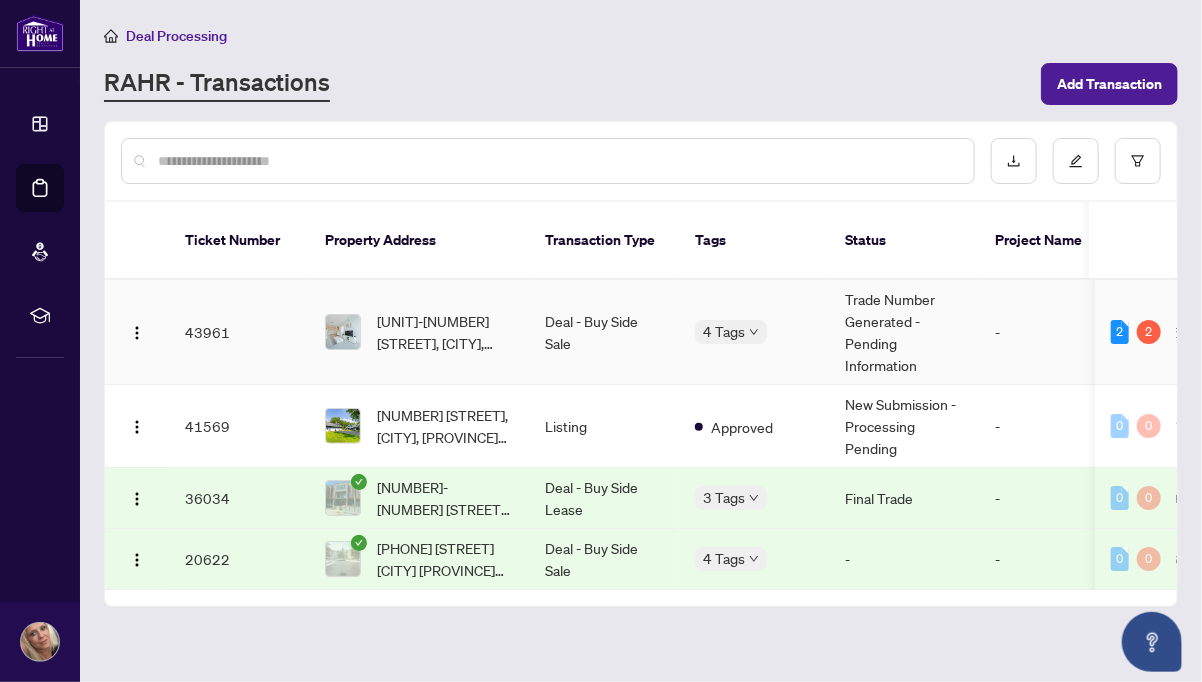 click on "Trade Number Generated - Pending Information" at bounding box center [904, 332] 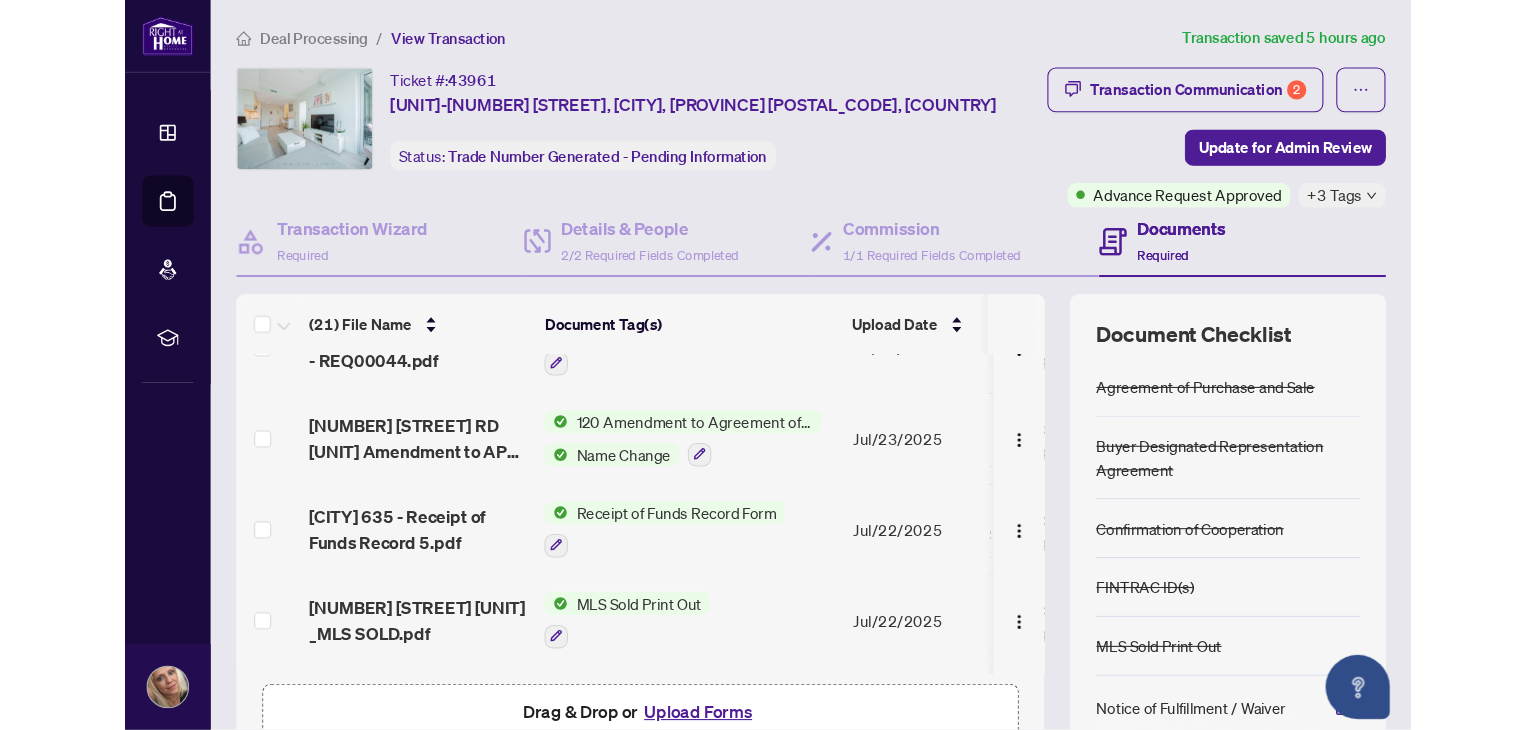 scroll, scrollTop: 200, scrollLeft: 0, axis: vertical 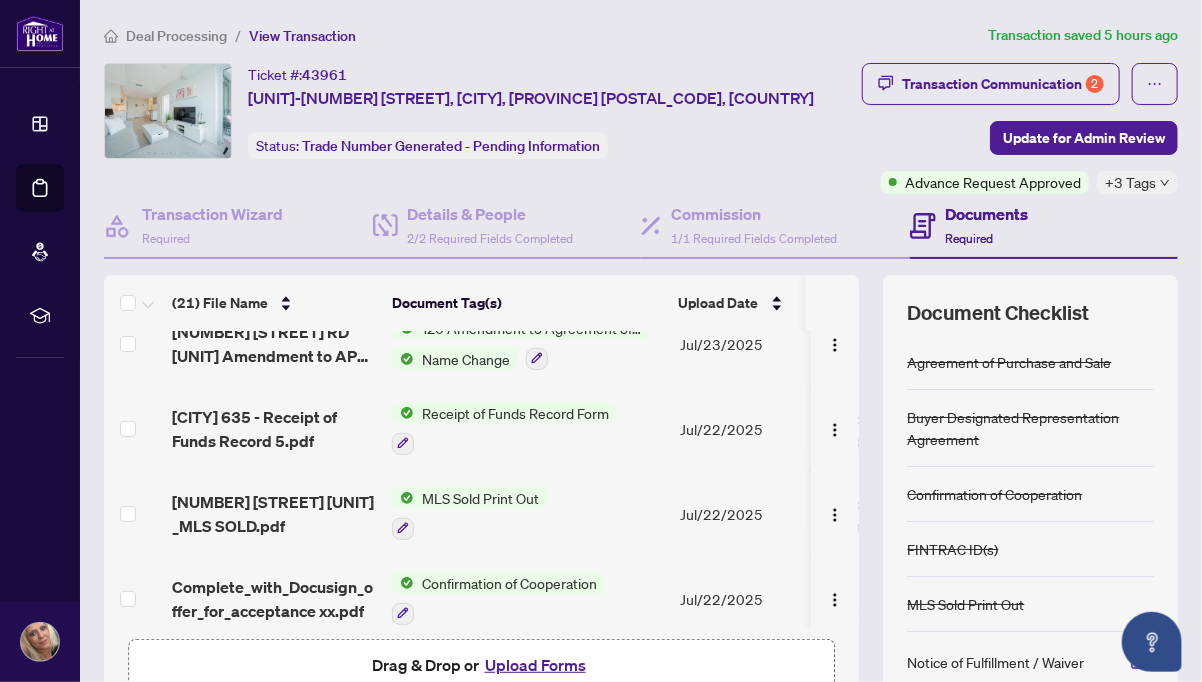 click on "Drag & Drop or Upload Forms" at bounding box center [482, 665] 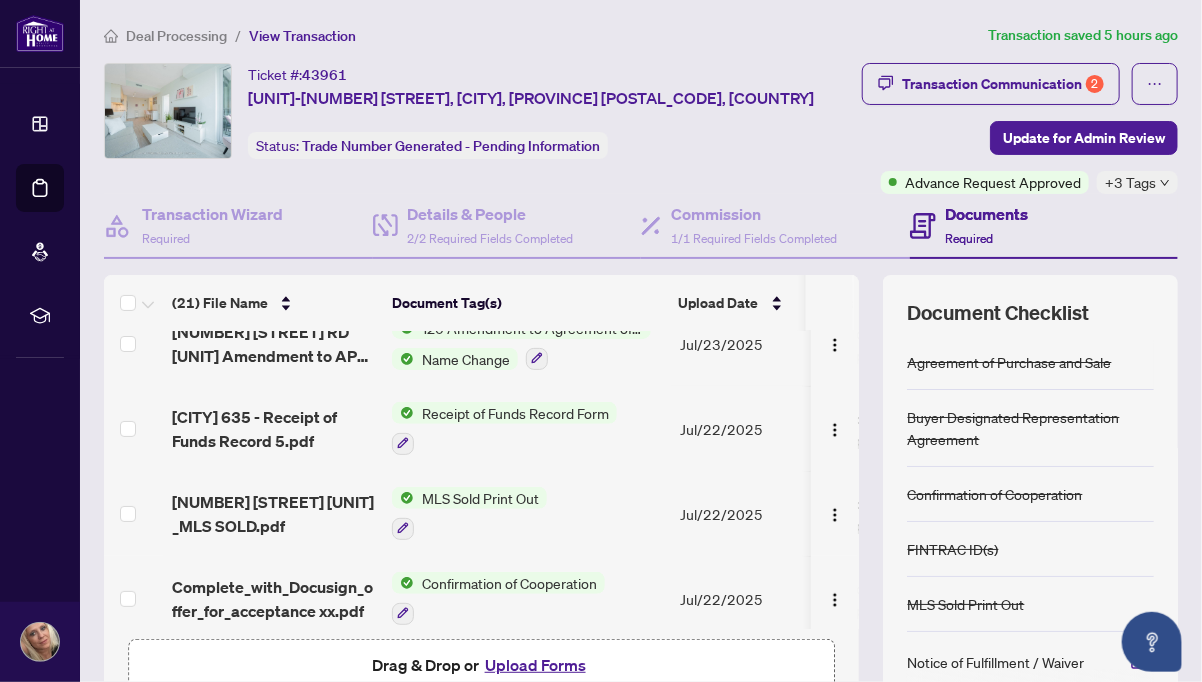 click on "Upload Forms" at bounding box center (535, 665) 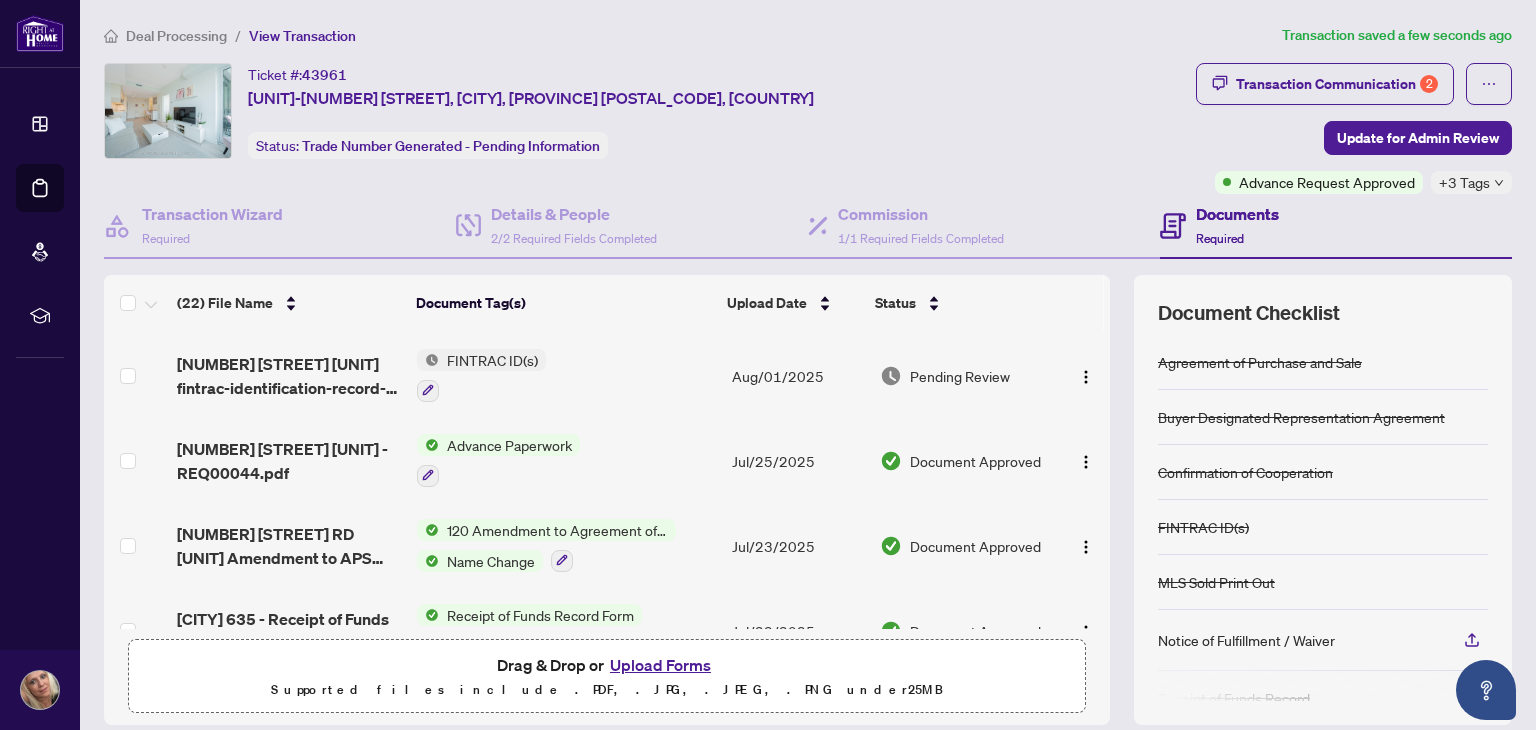 scroll, scrollTop: 0, scrollLeft: 0, axis: both 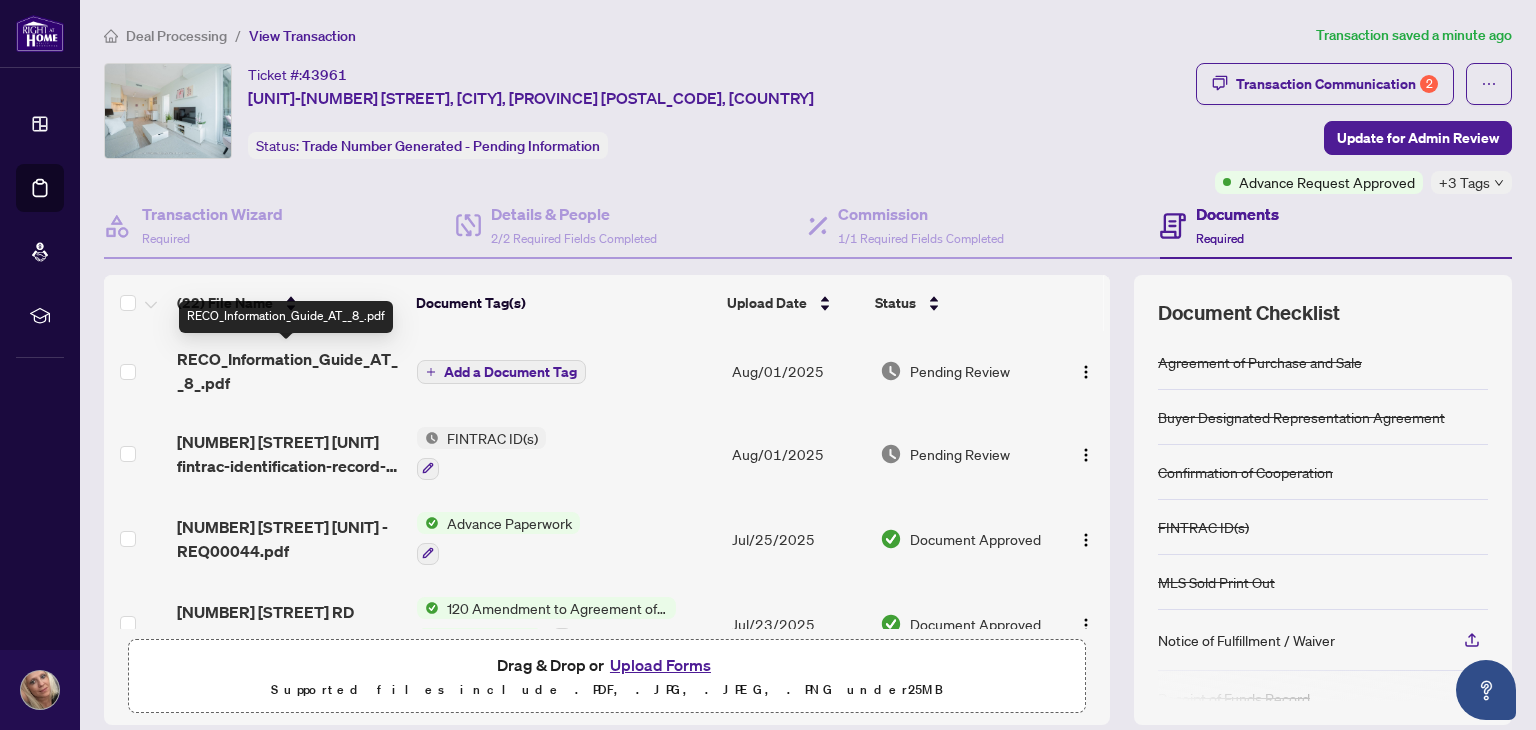 click on "RECO_Information_Guide_AT__8_.pdf" at bounding box center (289, 371) 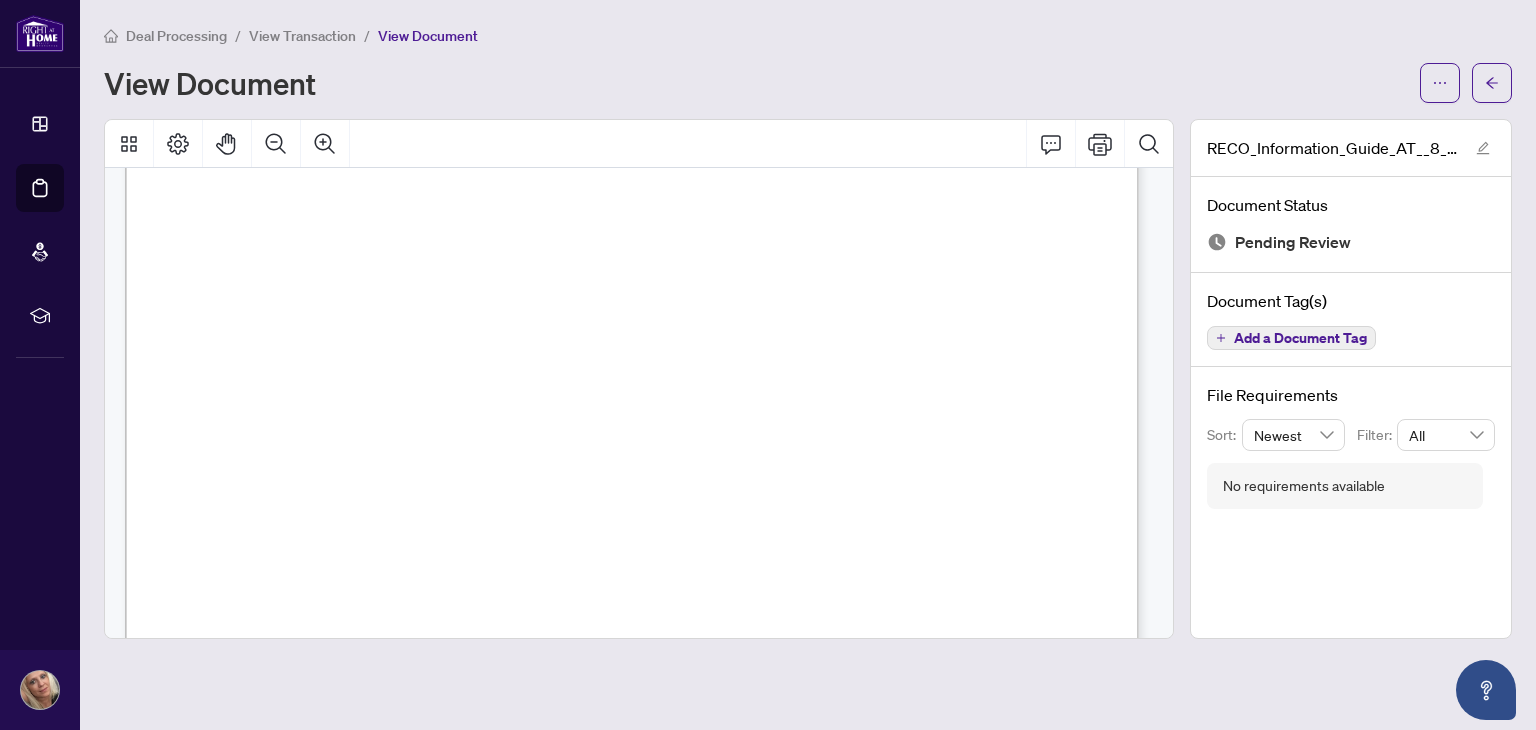 scroll, scrollTop: 11100, scrollLeft: 0, axis: vertical 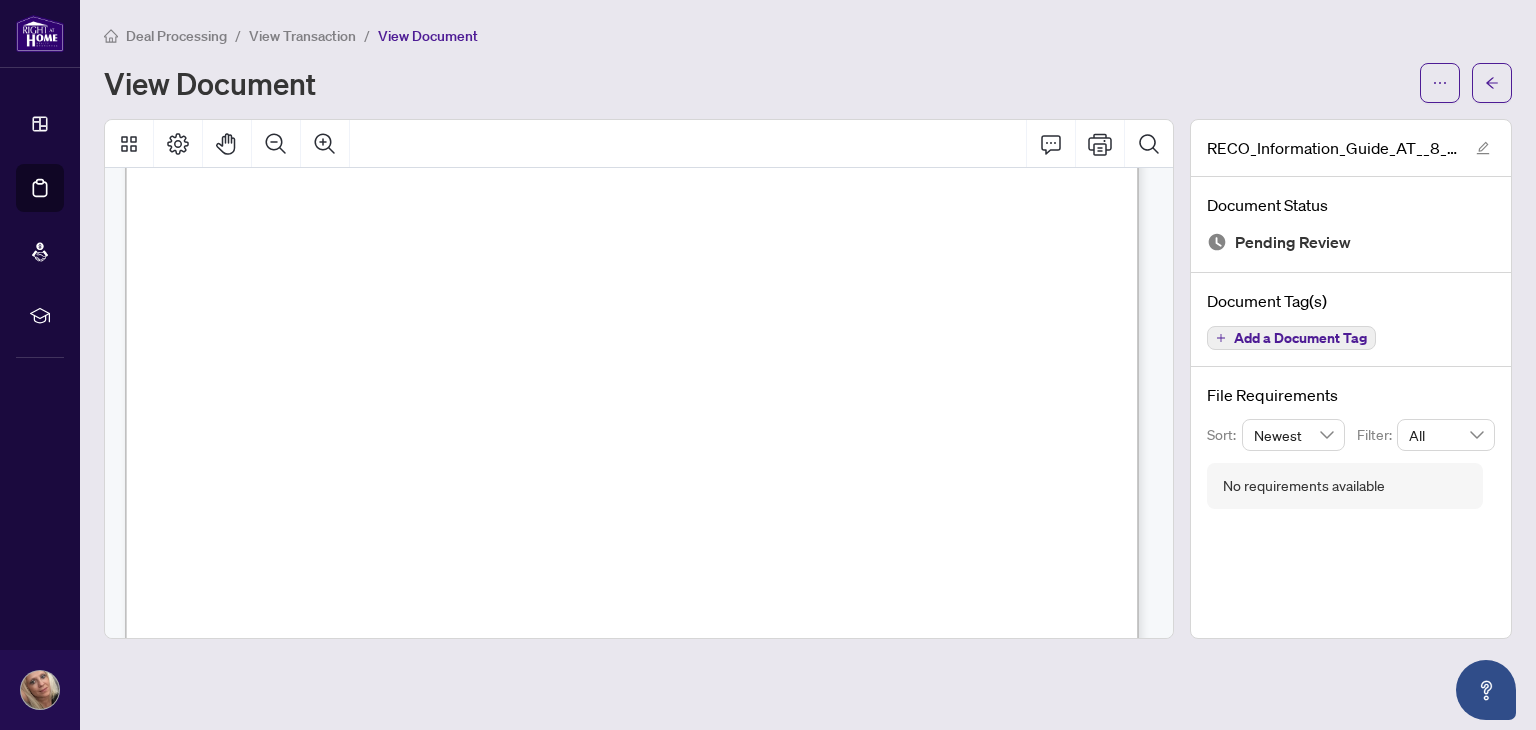 click on "Deal Processing / View Transaction / View Document View Document" at bounding box center (808, 63) 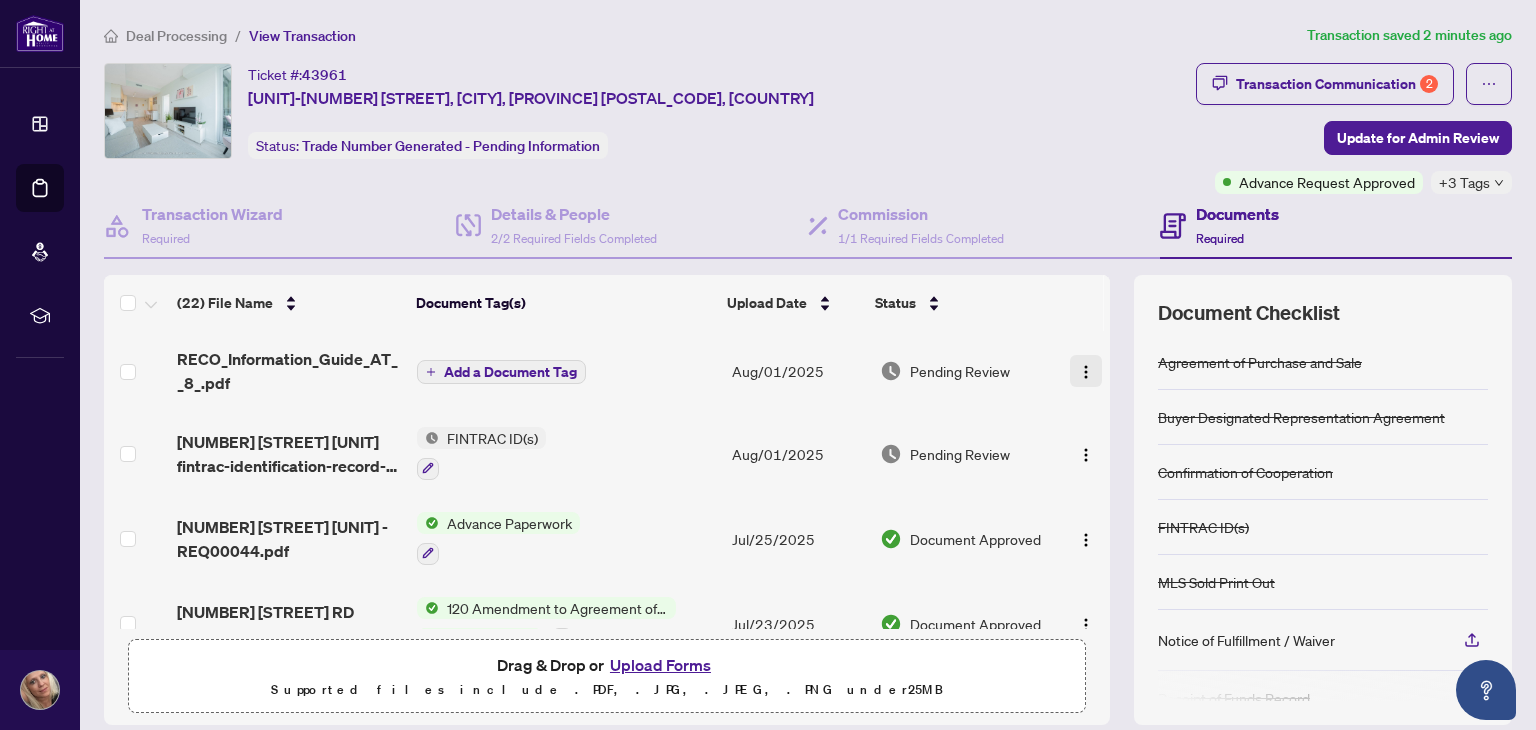 click at bounding box center [1086, 372] 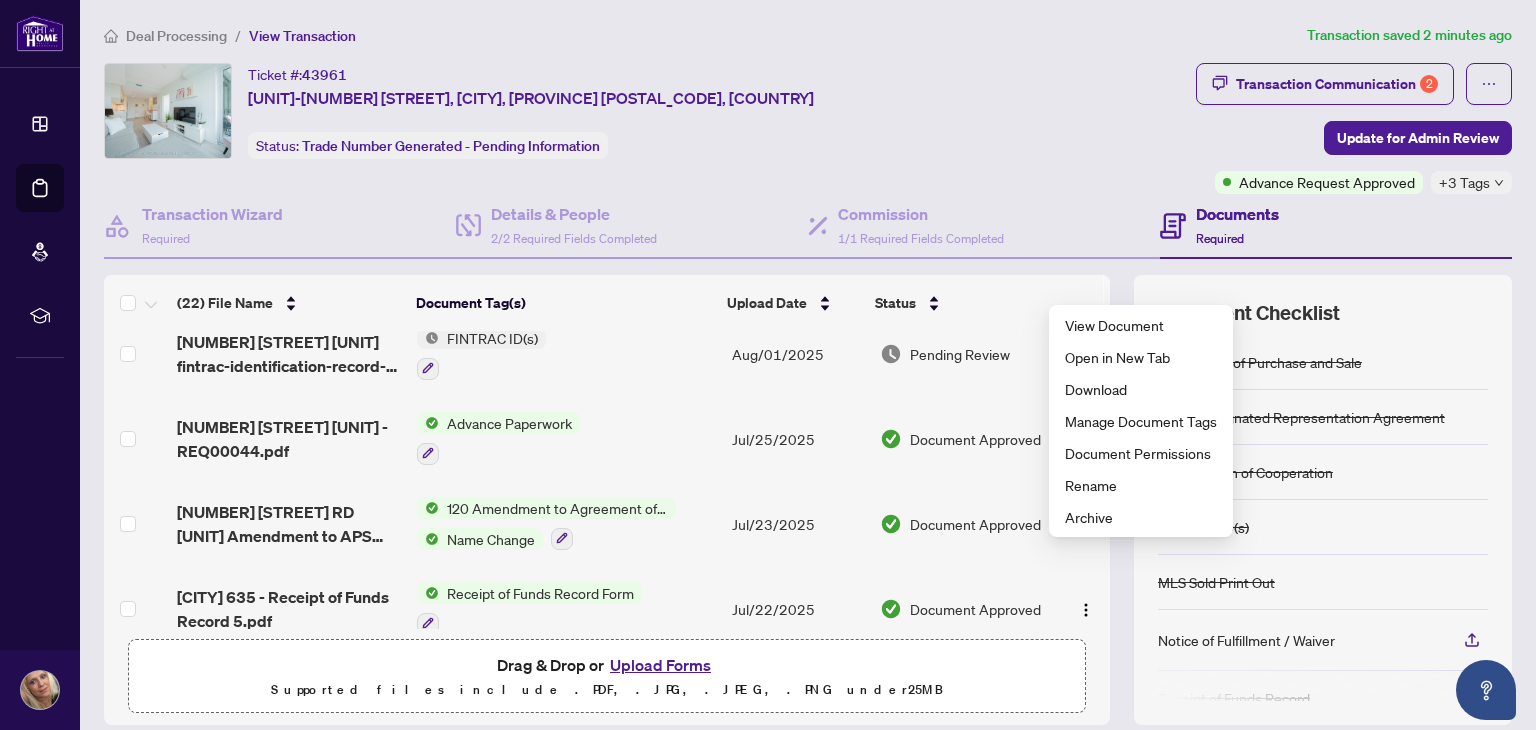 scroll, scrollTop: 0, scrollLeft: 0, axis: both 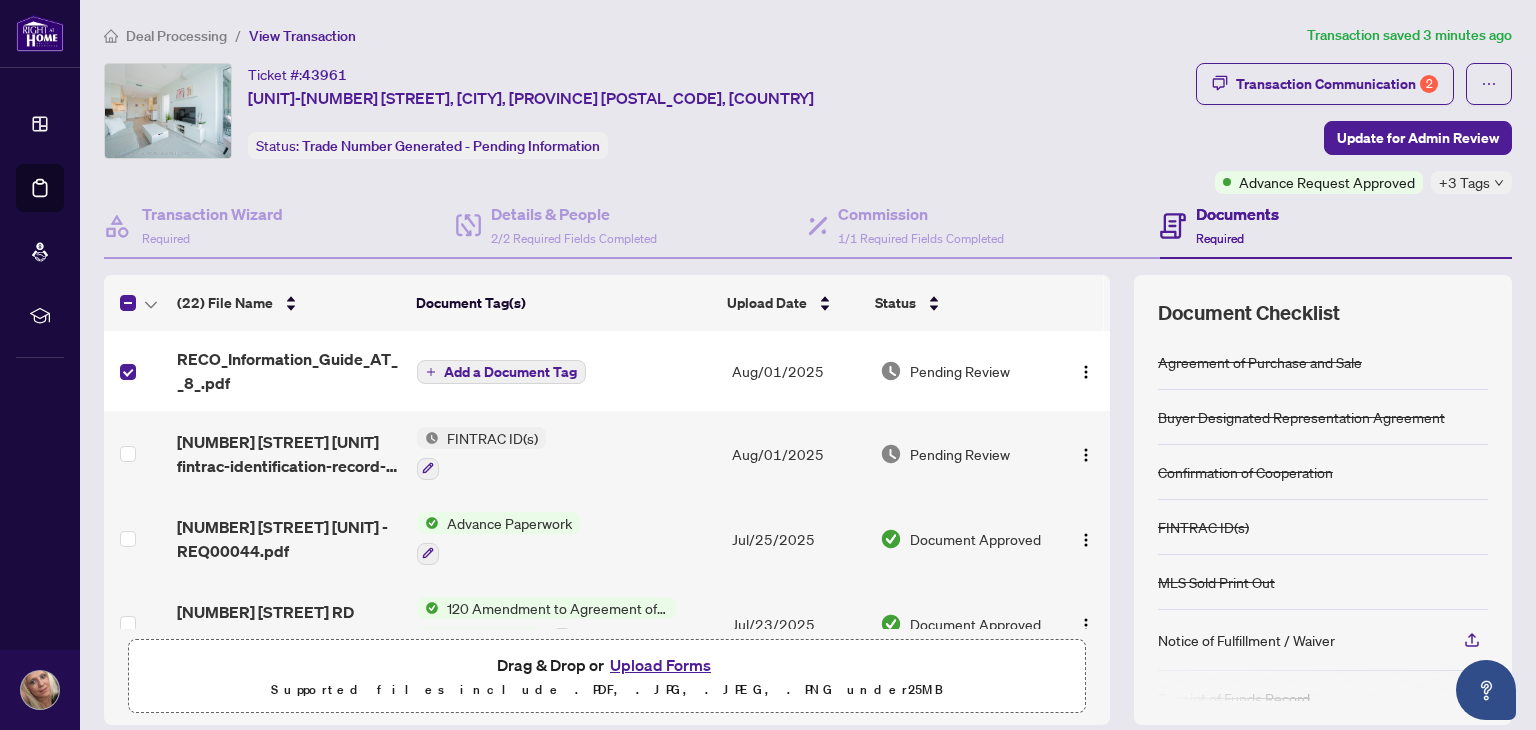 drag, startPoint x: 920, startPoint y: 369, endPoint x: 843, endPoint y: 338, distance: 83.00603 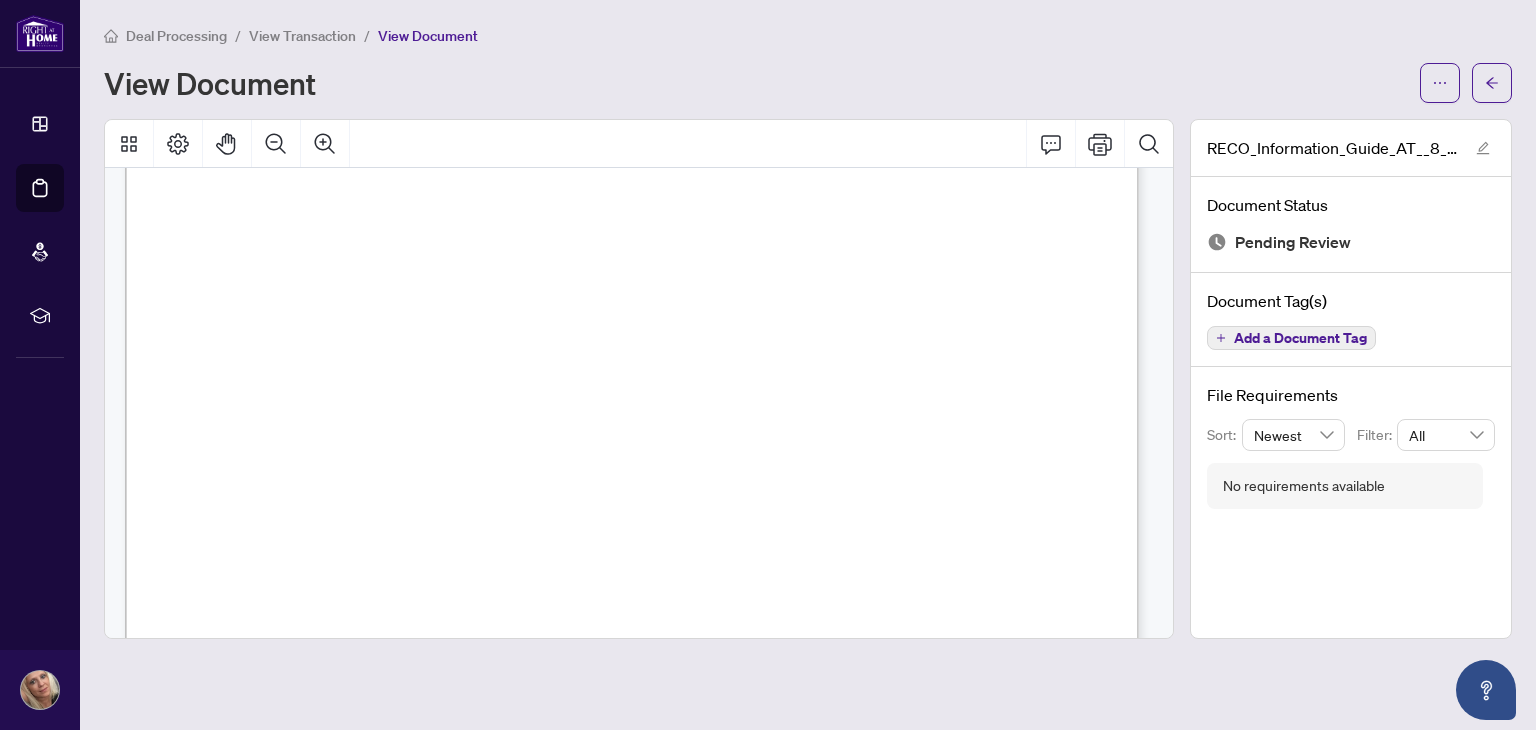 scroll, scrollTop: 1400, scrollLeft: 0, axis: vertical 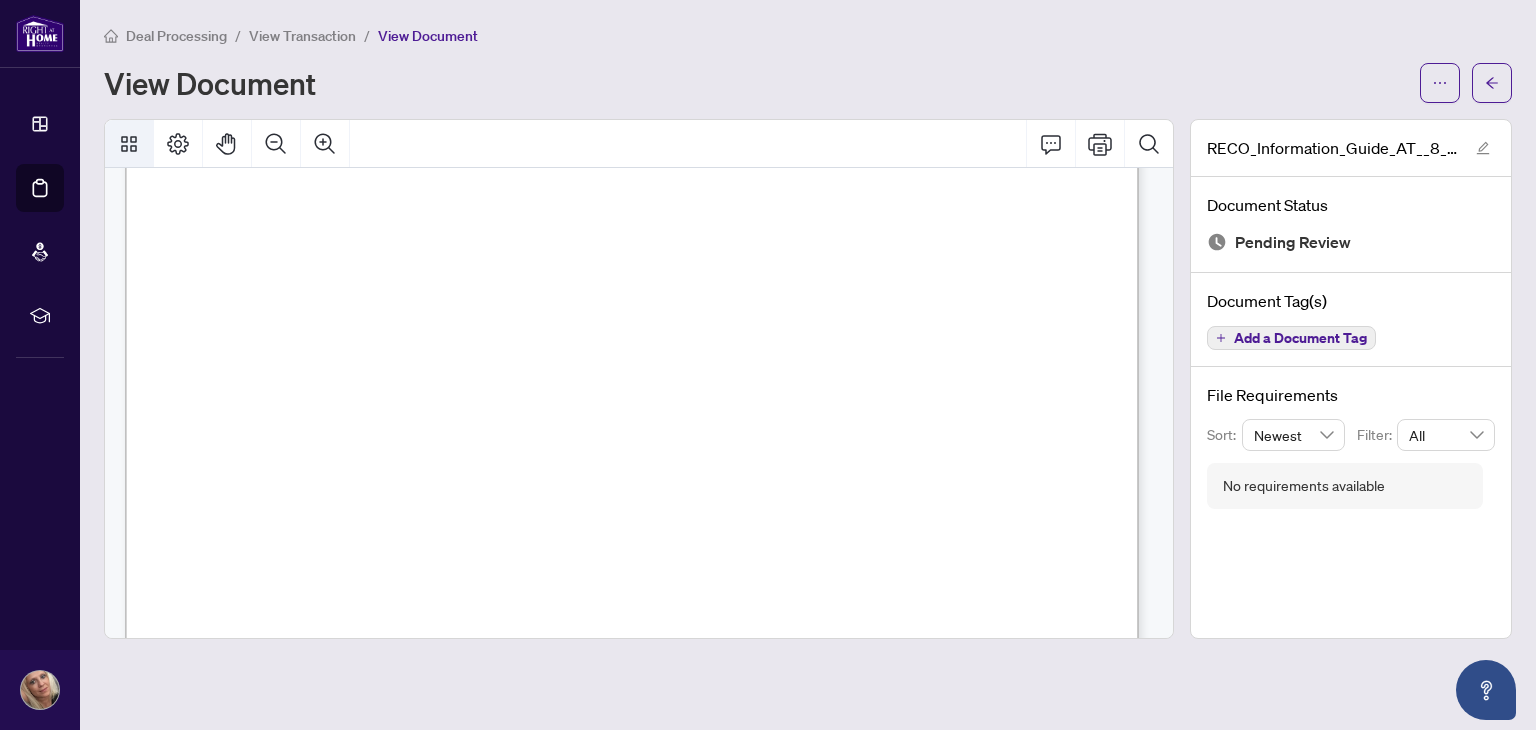 click 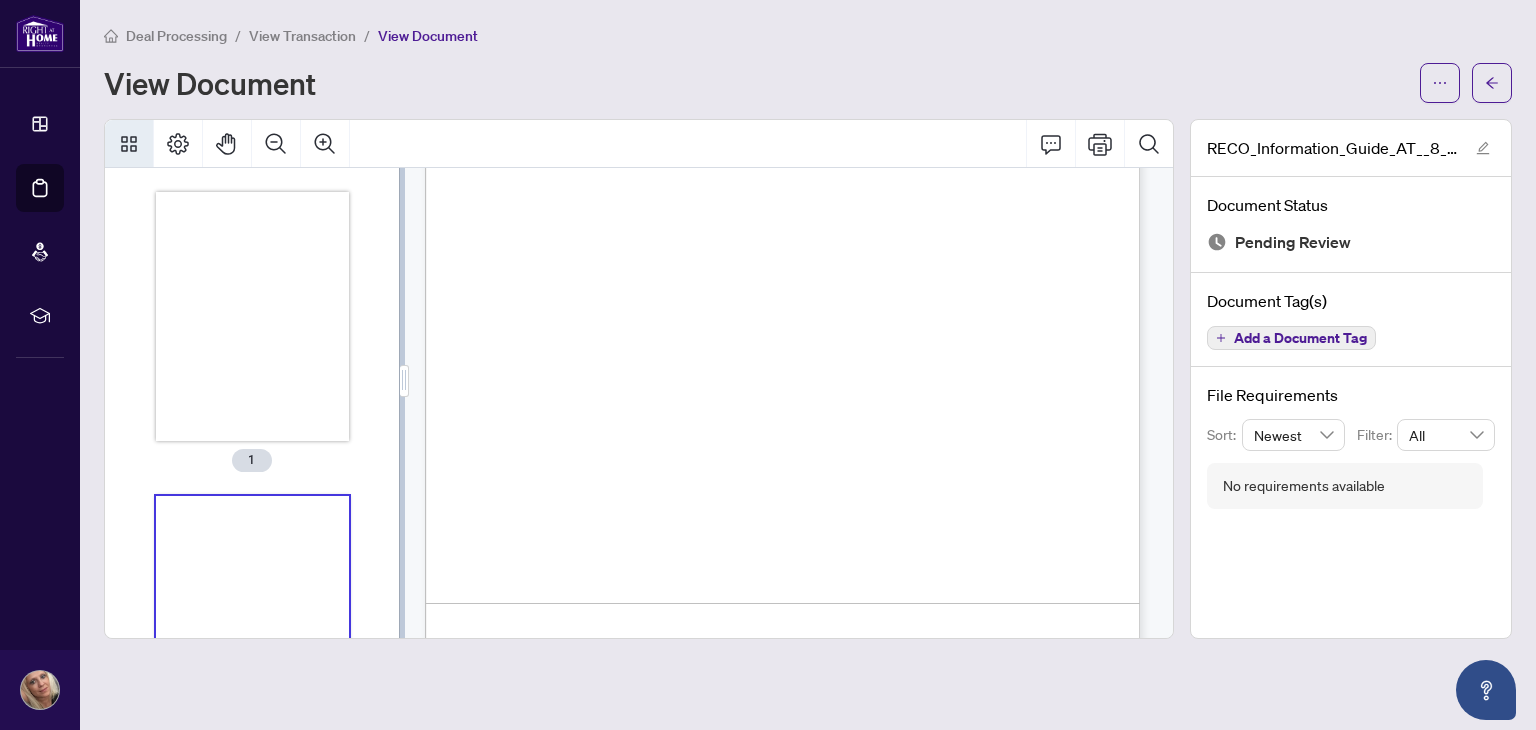 scroll, scrollTop: 988, scrollLeft: 0, axis: vertical 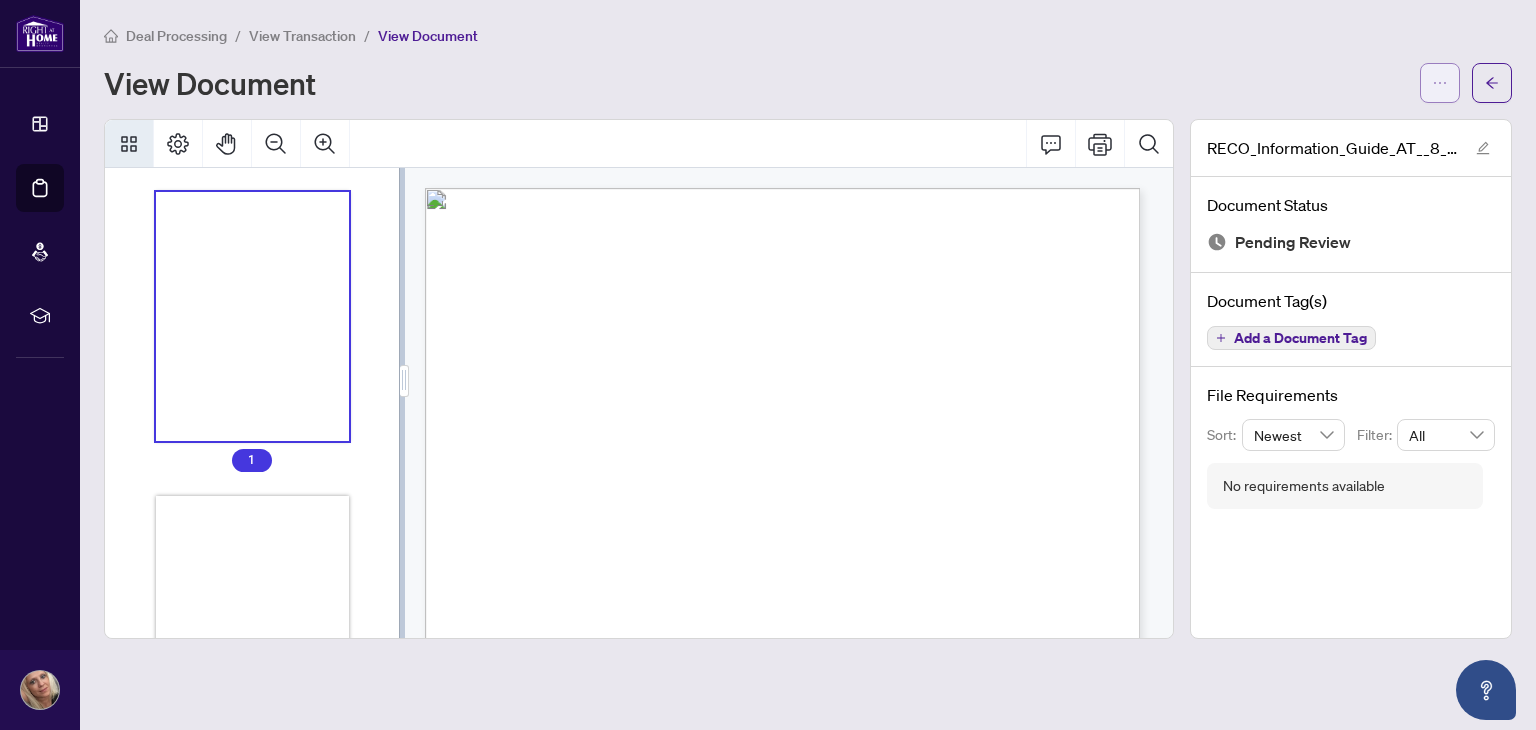 click 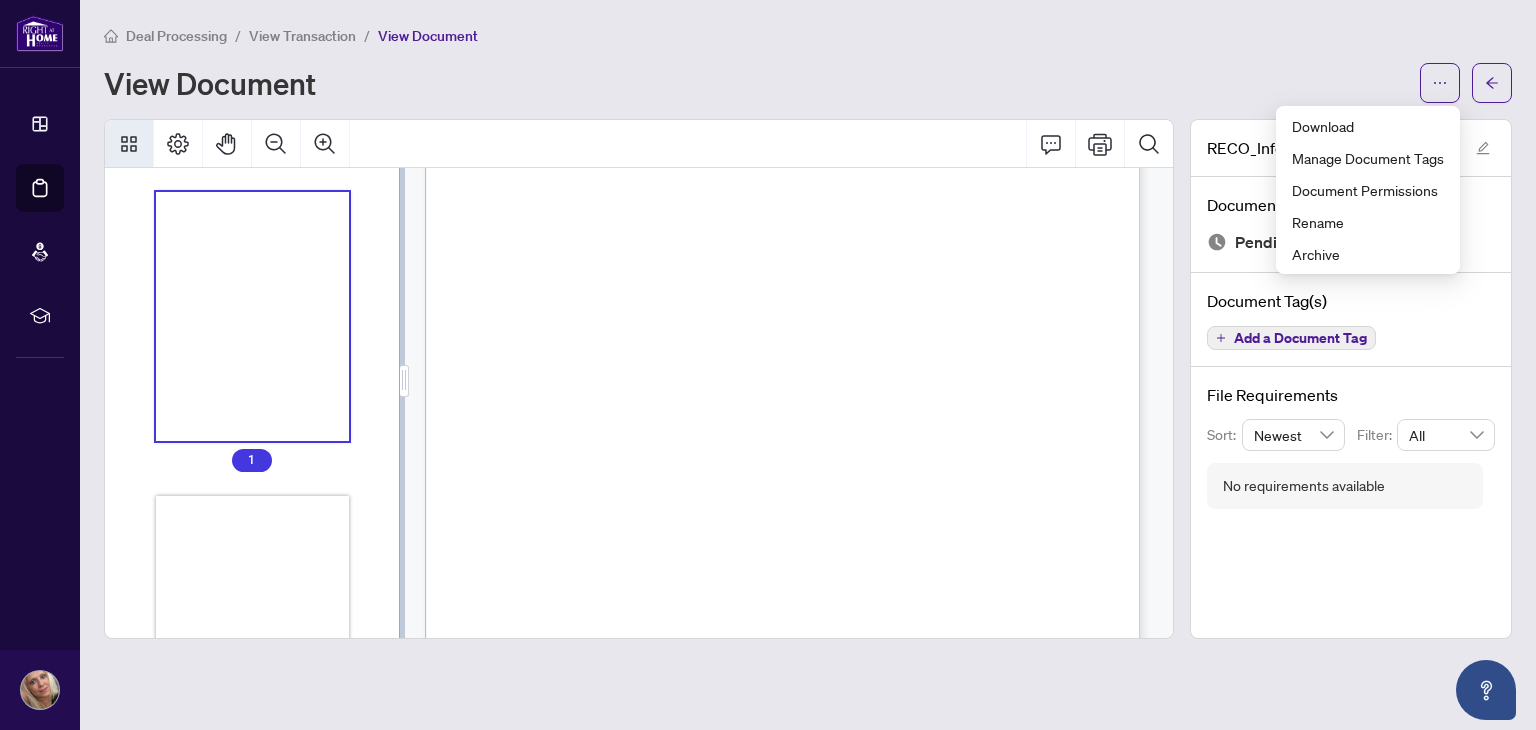 scroll, scrollTop: 0, scrollLeft: 0, axis: both 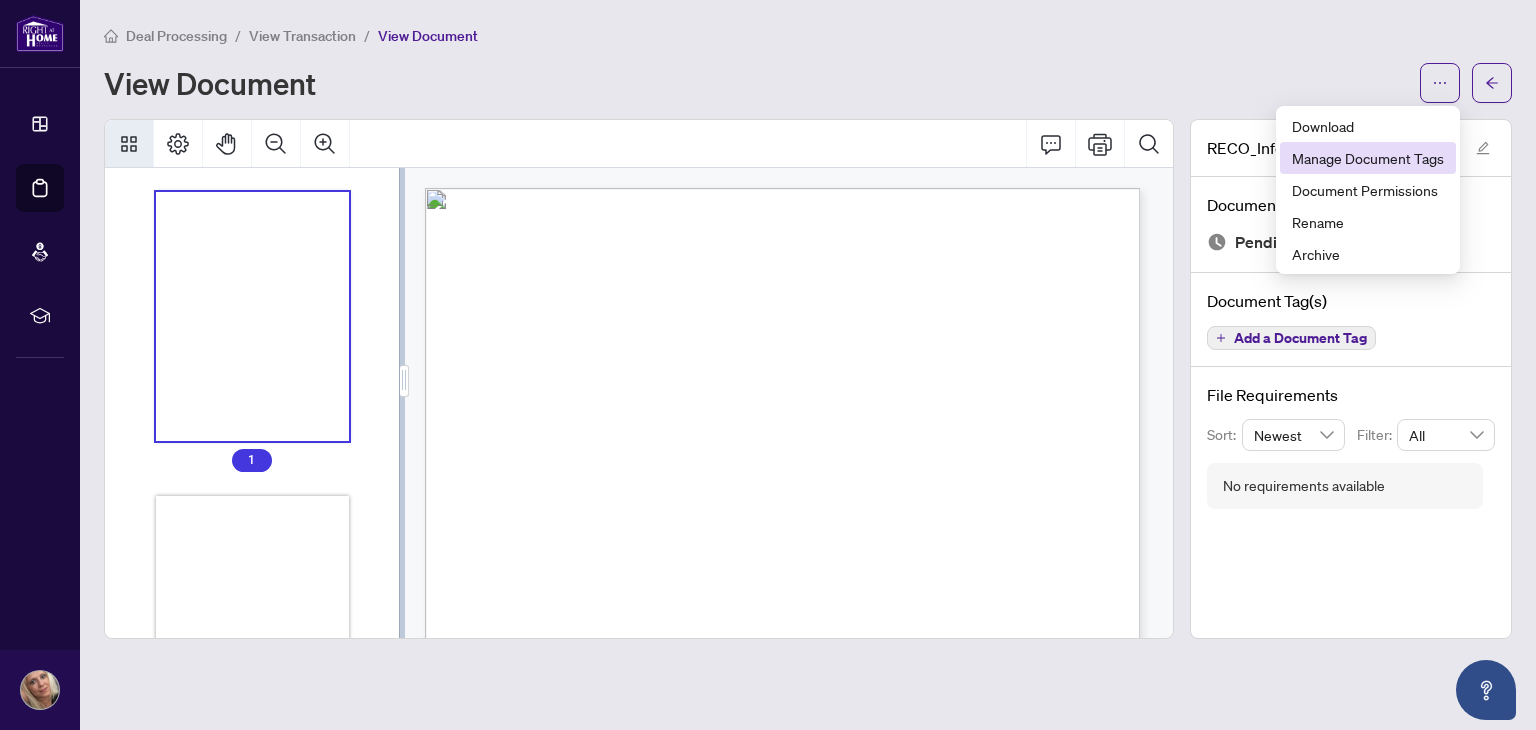 click on "Manage Document Tags" at bounding box center [1368, 158] 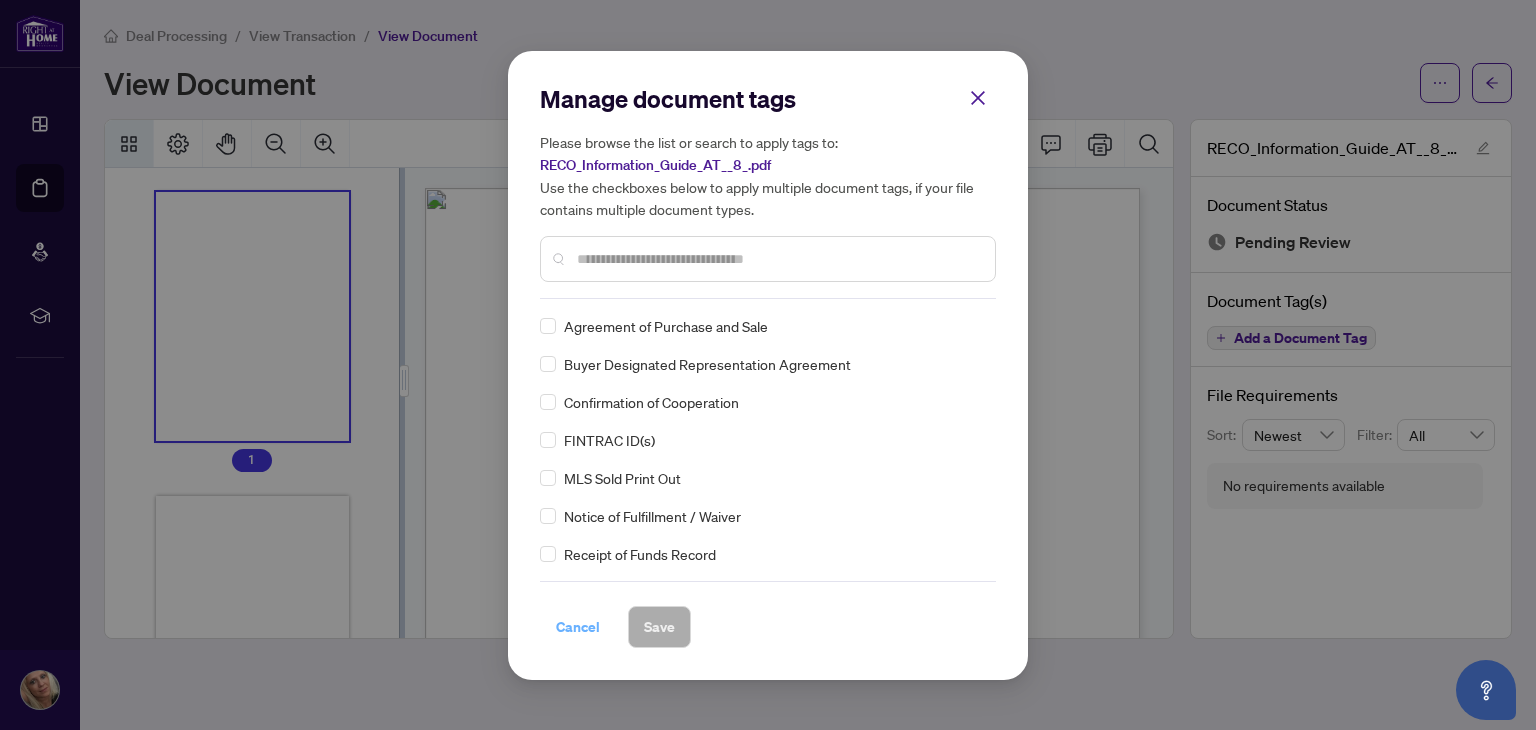 click on "Cancel" at bounding box center (578, 627) 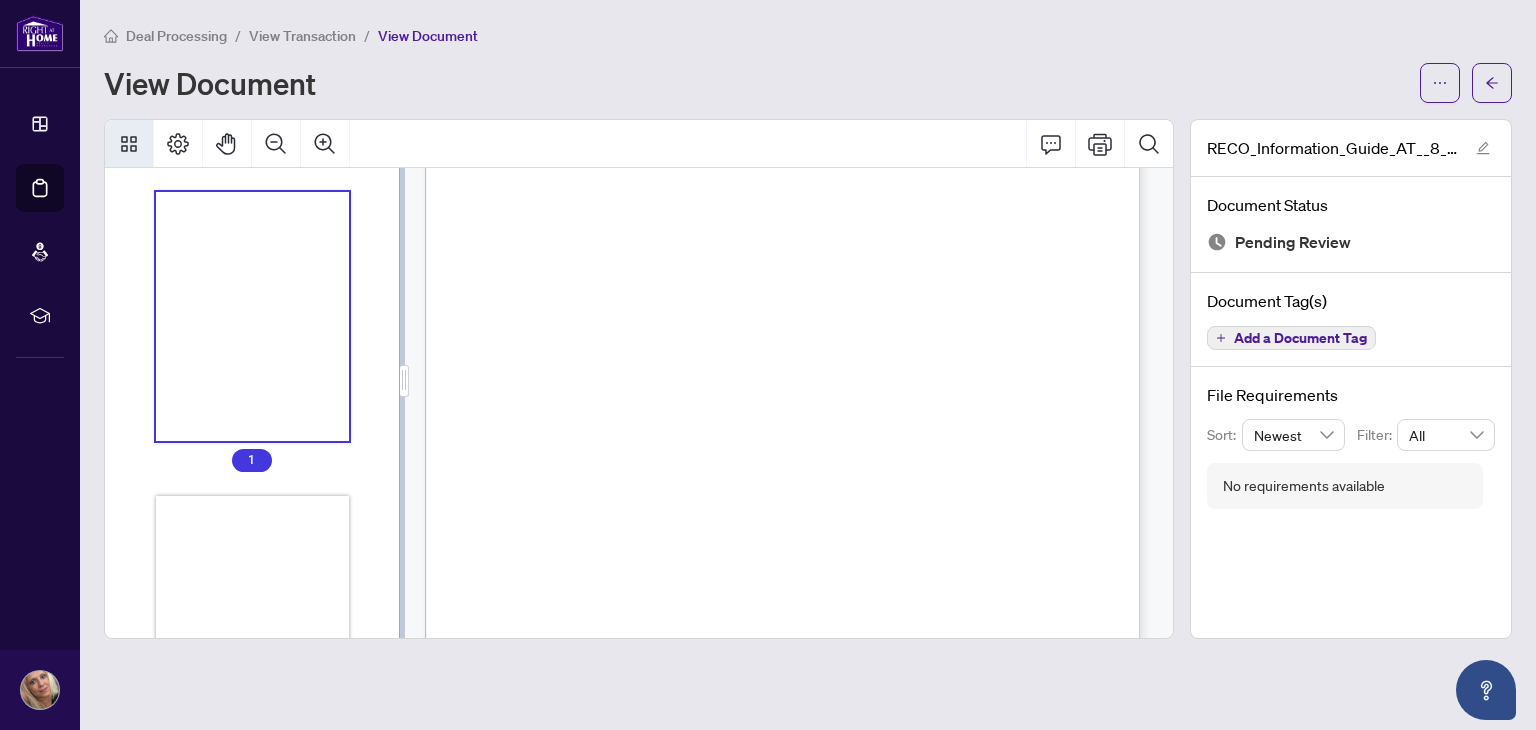 scroll, scrollTop: 300, scrollLeft: 0, axis: vertical 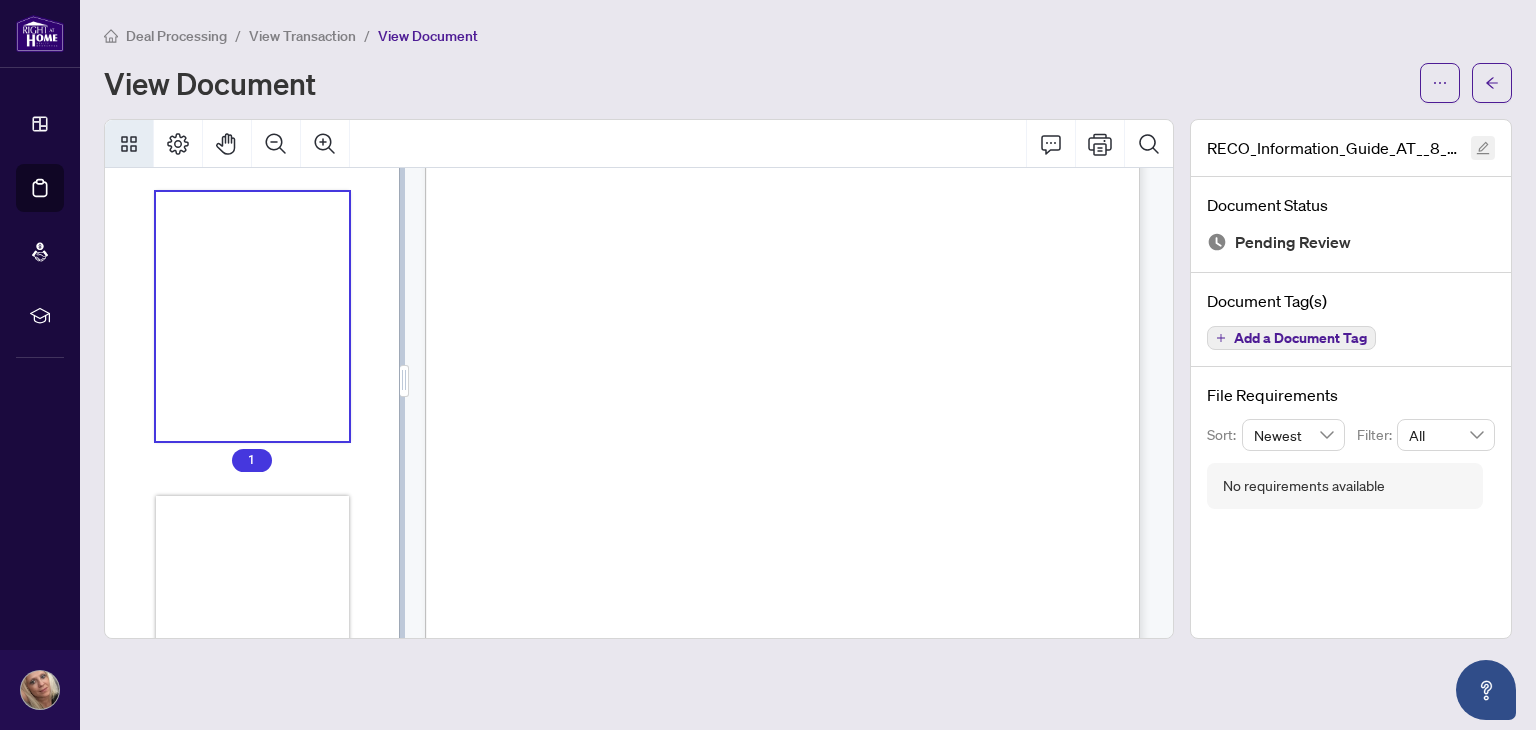 click 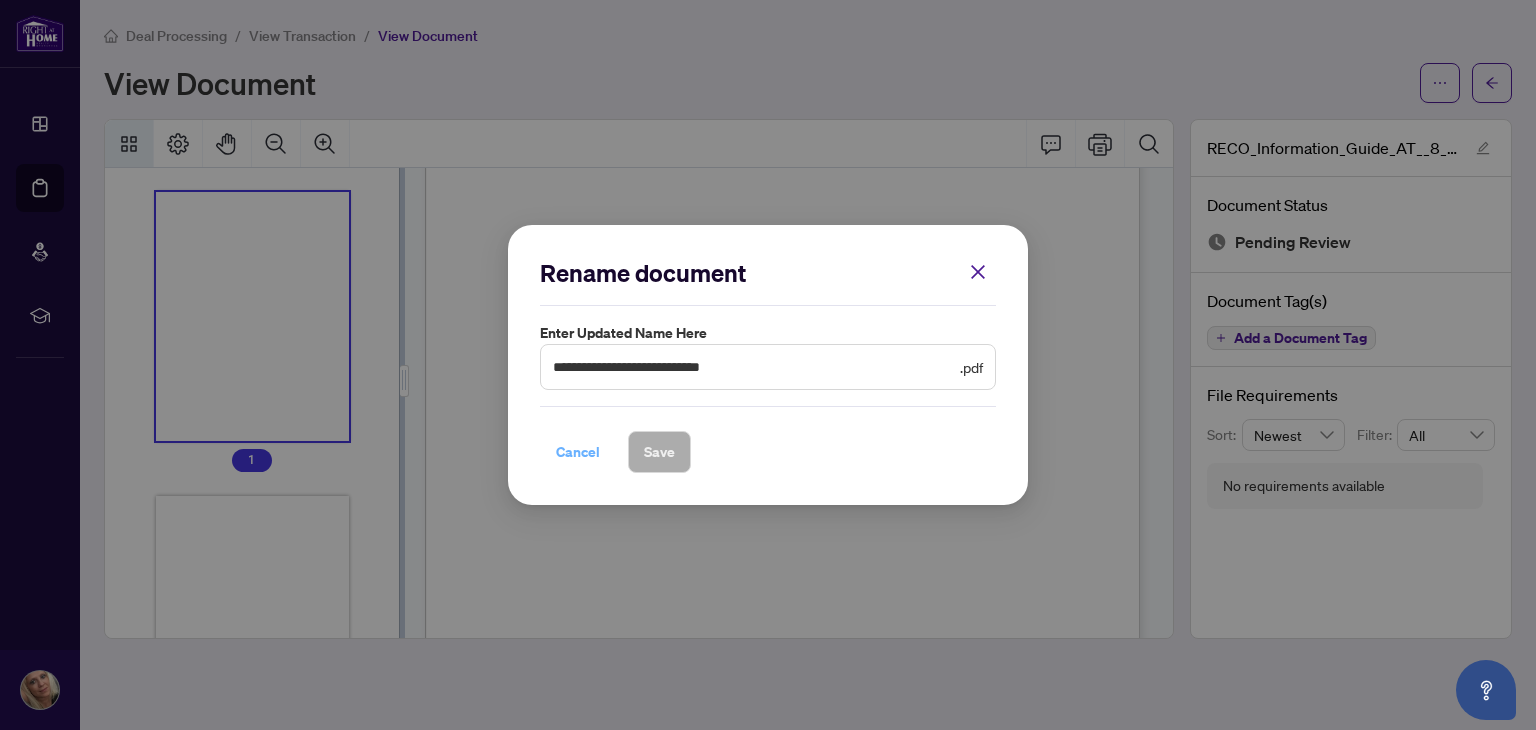 click on "Cancel" at bounding box center [578, 452] 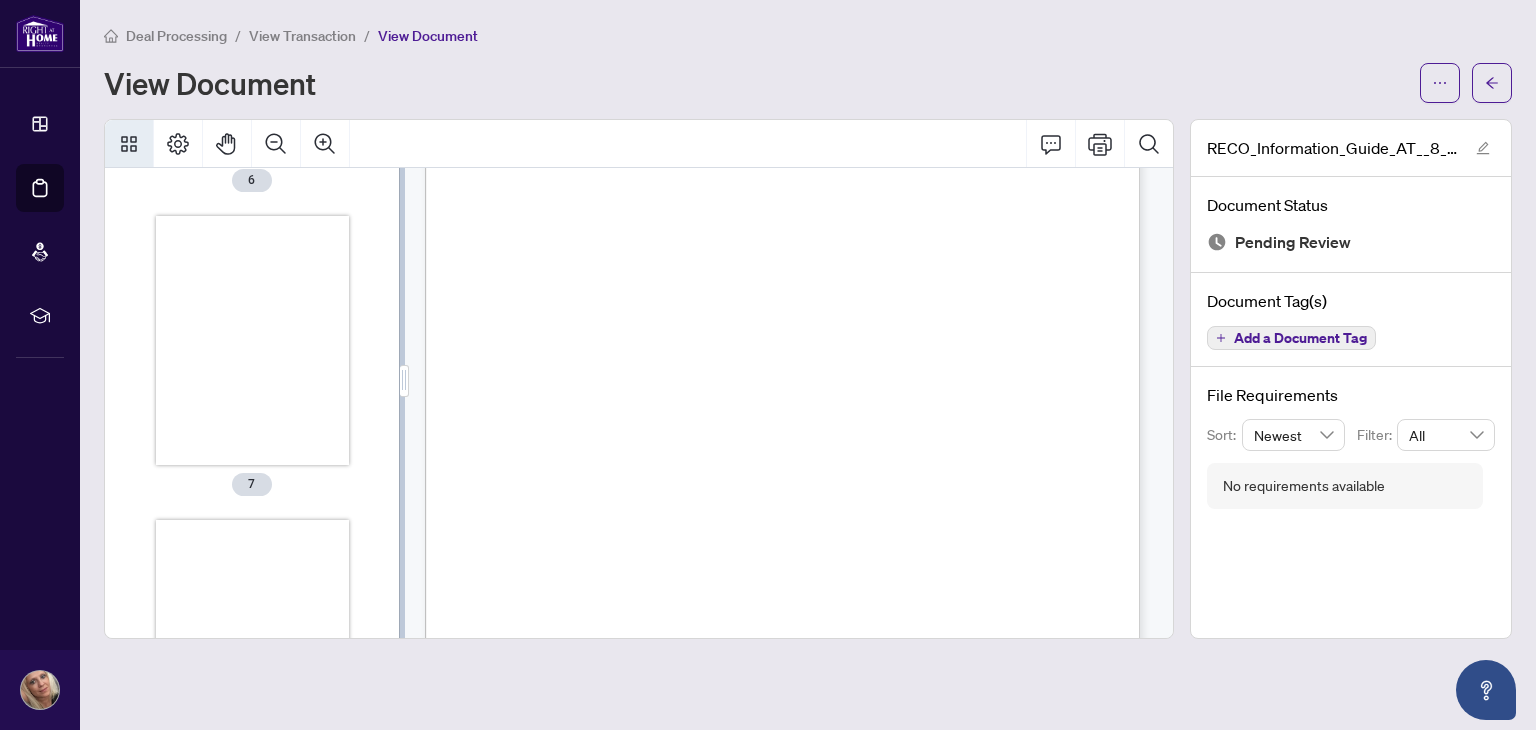 scroll, scrollTop: 2200, scrollLeft: 0, axis: vertical 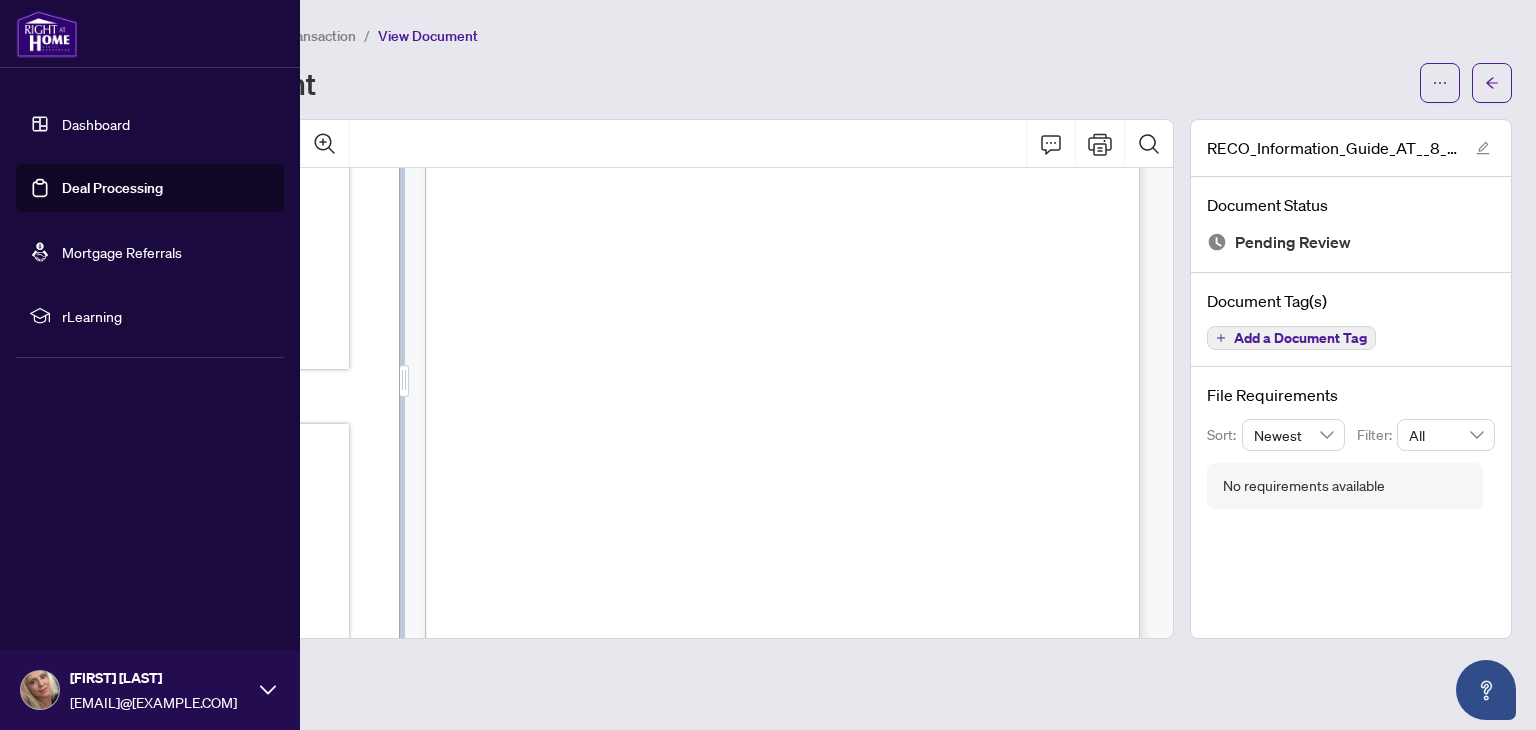 click on "Deal Processing" at bounding box center (112, 188) 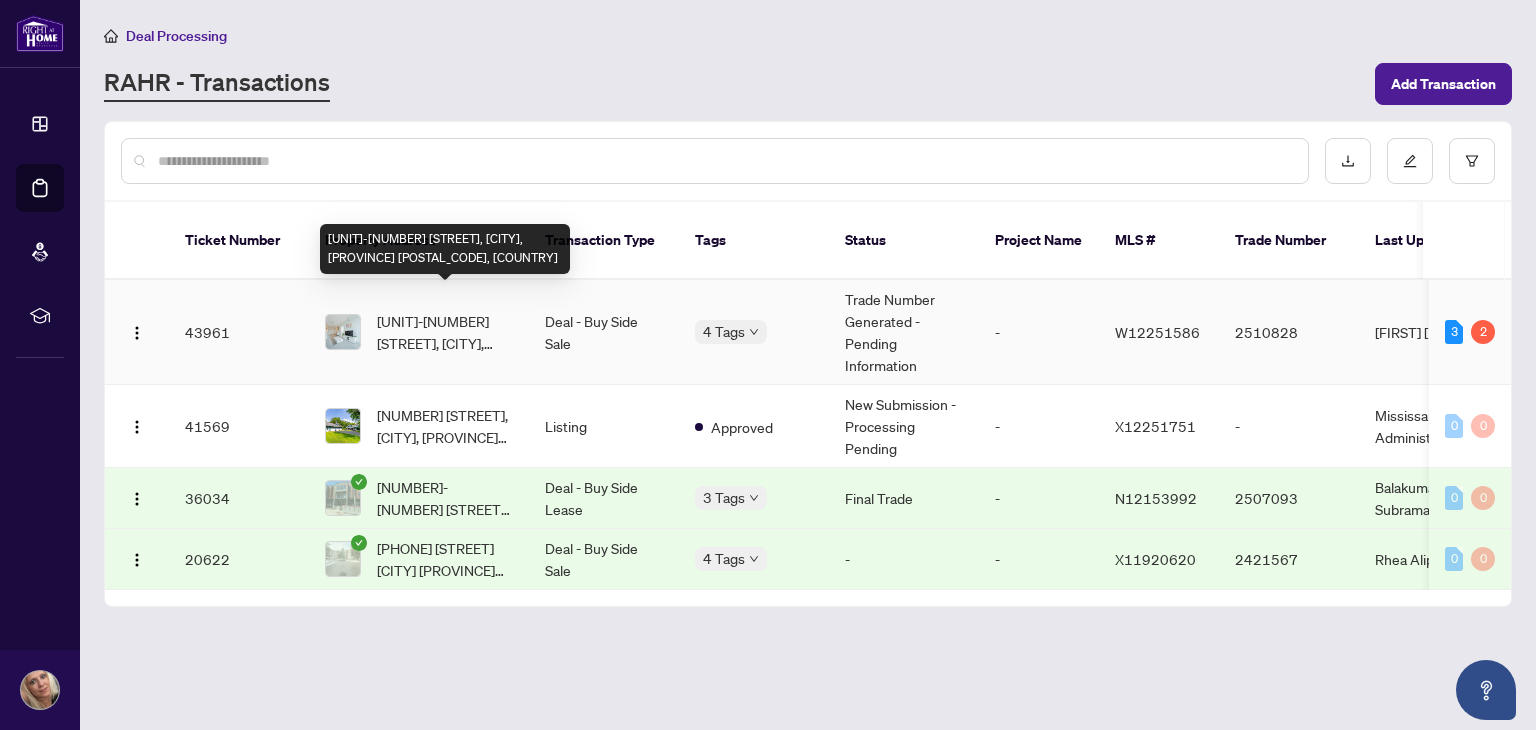click on "[UNIT]-[NUMBER] [STREET], [CITY], [PROVINCE] [POSTAL_CODE], [COUNTRY]" at bounding box center (445, 332) 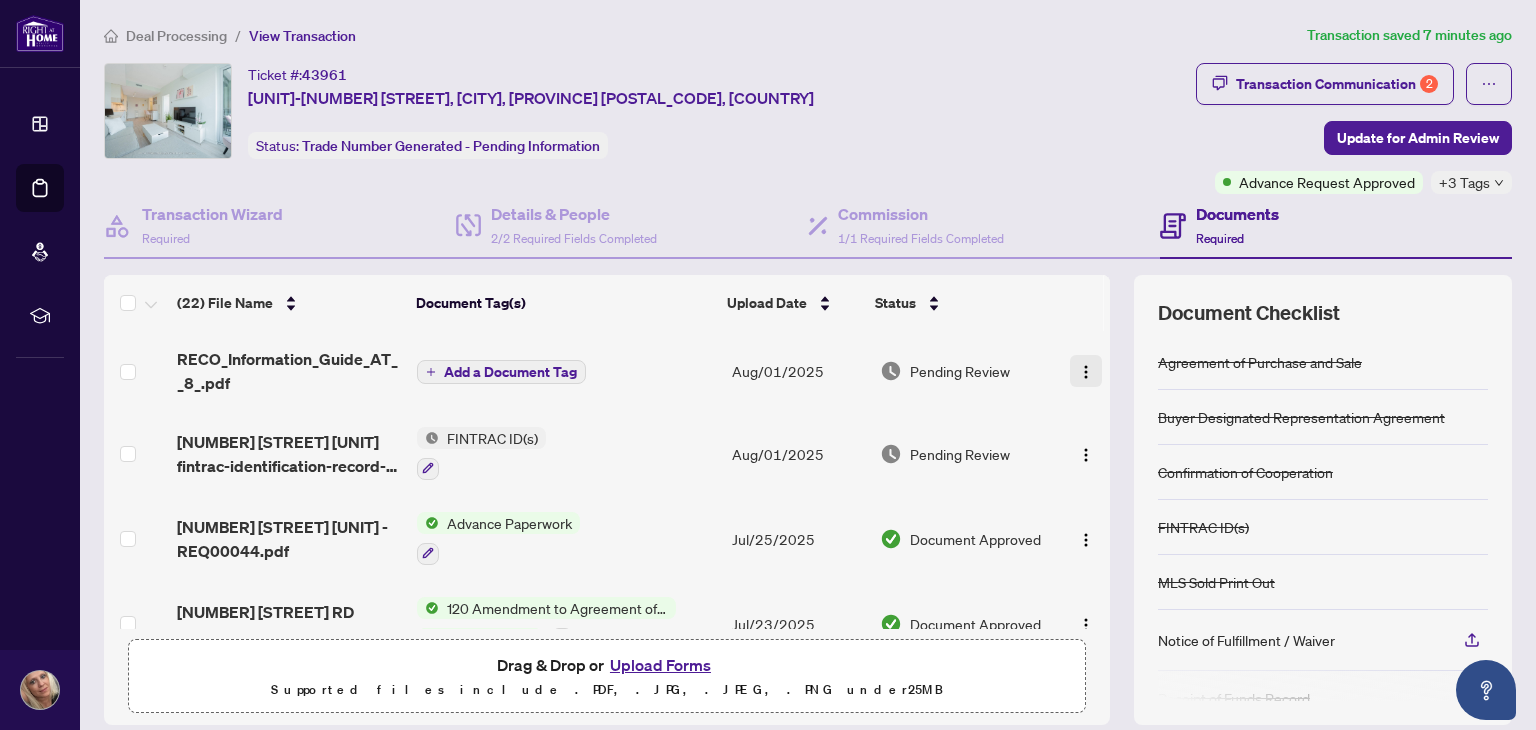 click at bounding box center [1086, 372] 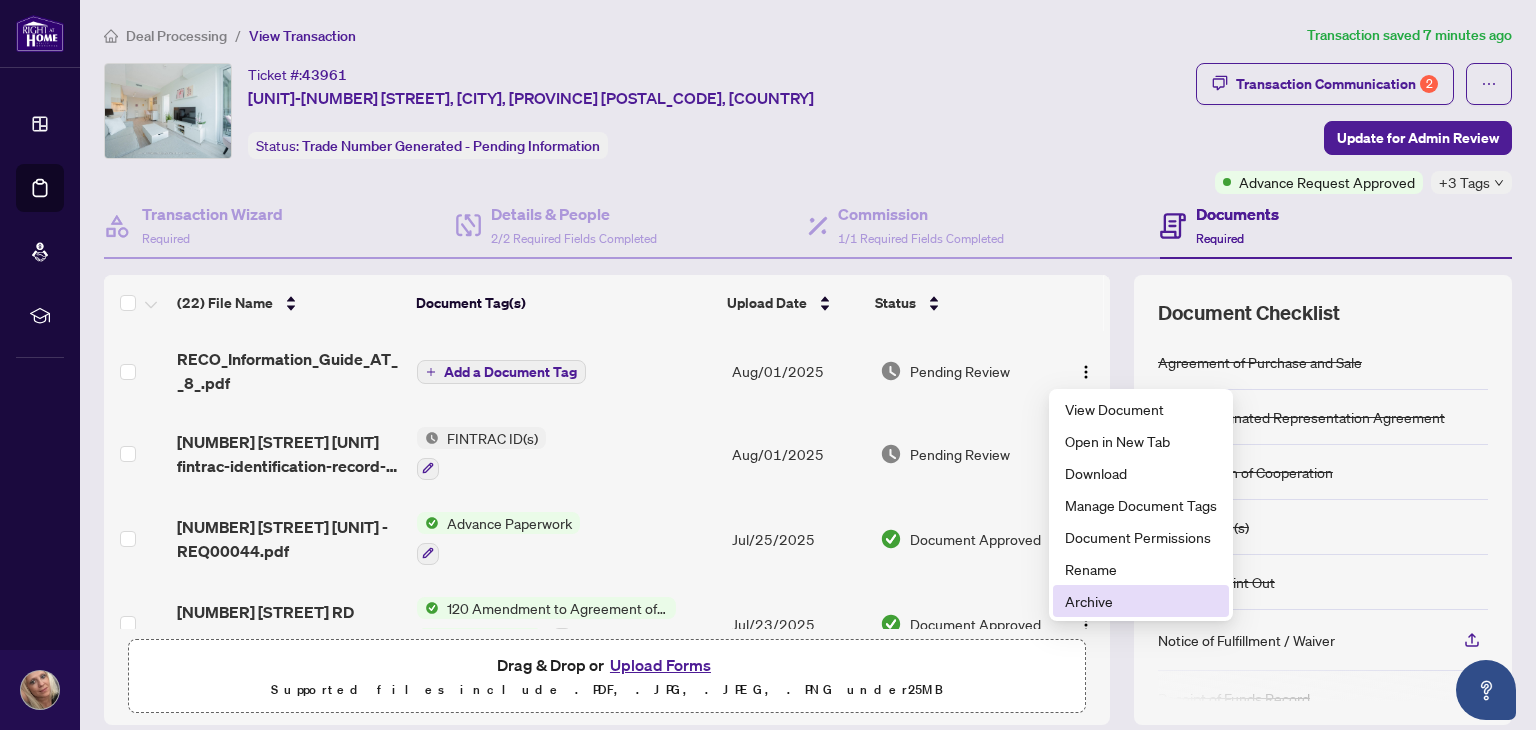 click on "Archive" at bounding box center [1141, 601] 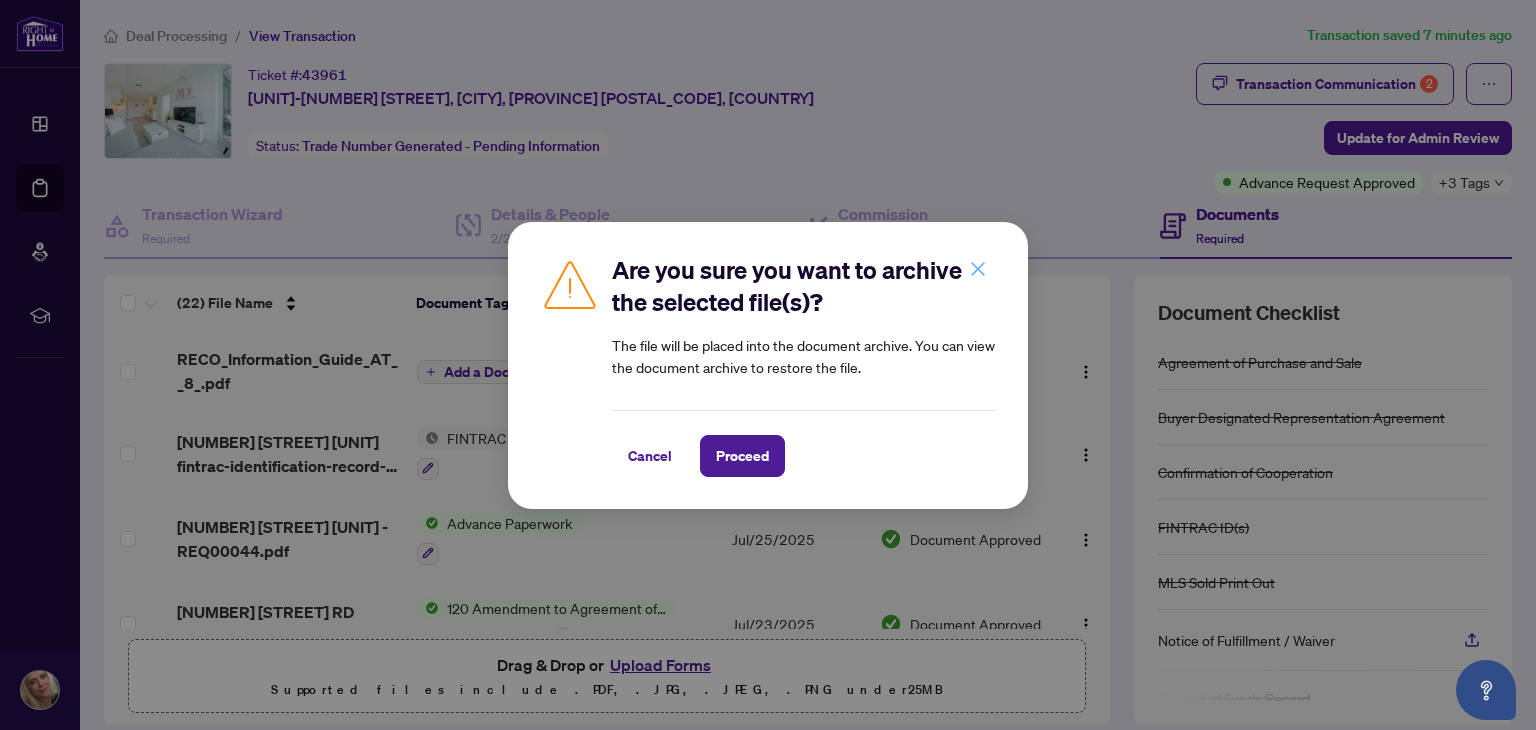 click 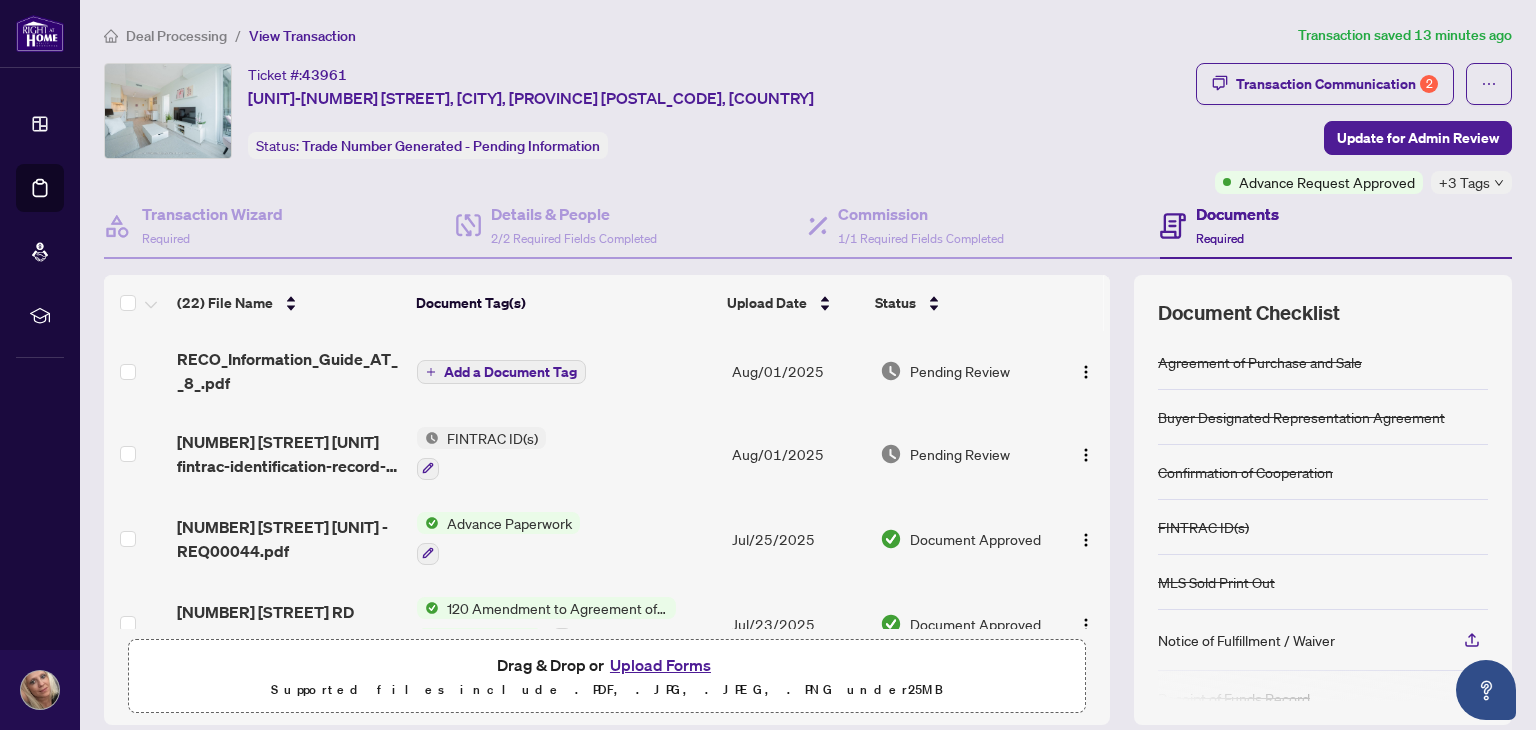click on "Upload Forms" at bounding box center (660, 665) 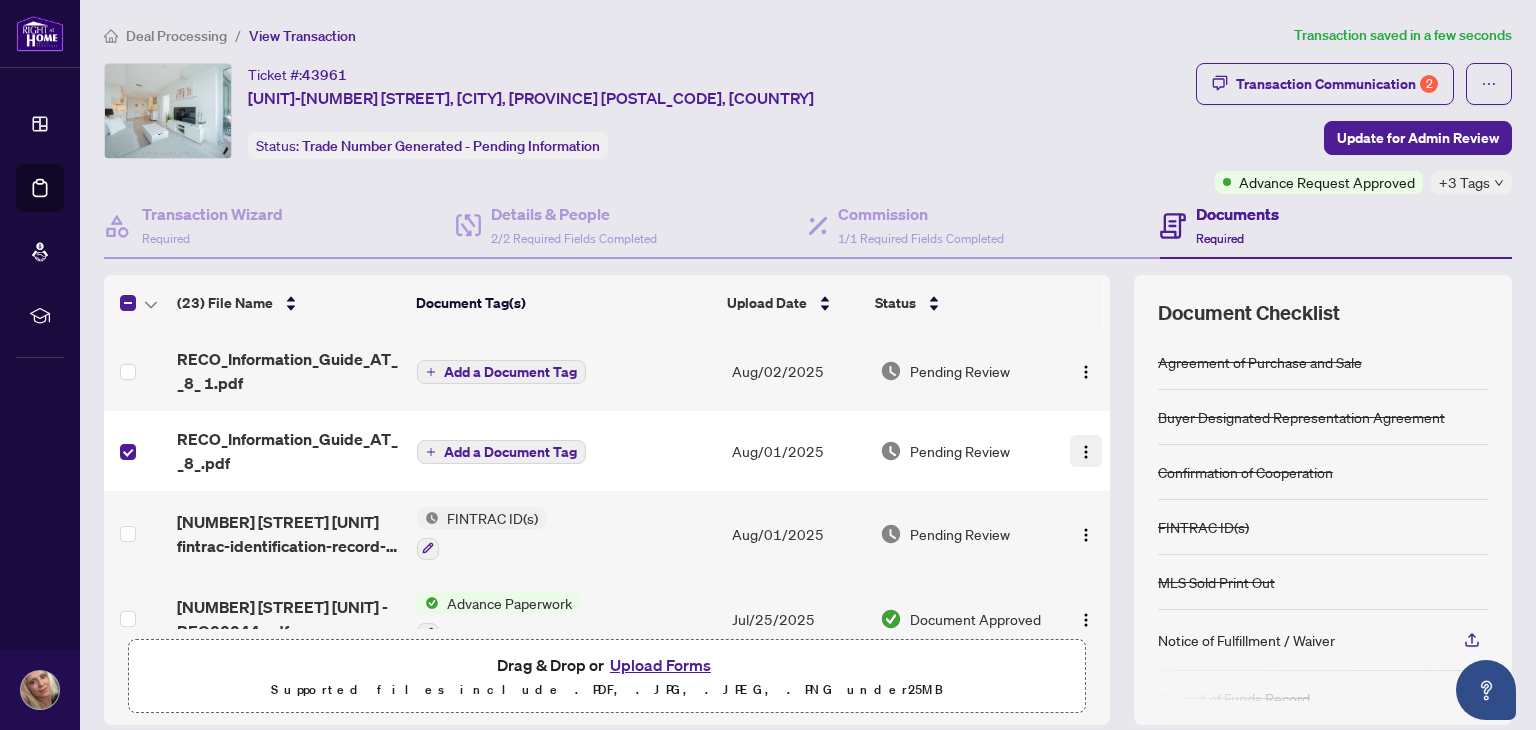 click at bounding box center [1086, 452] 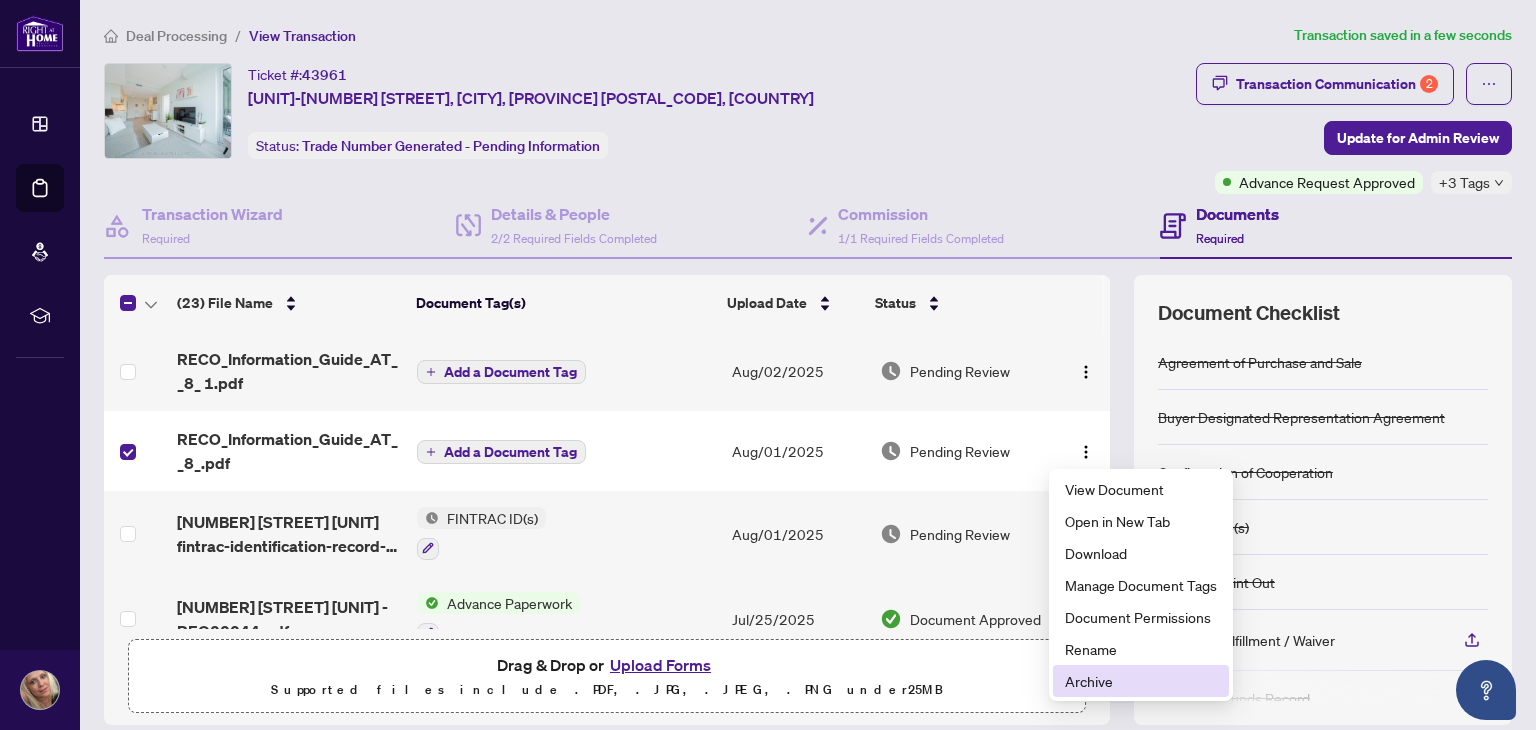 click on "Archive" at bounding box center [1141, 681] 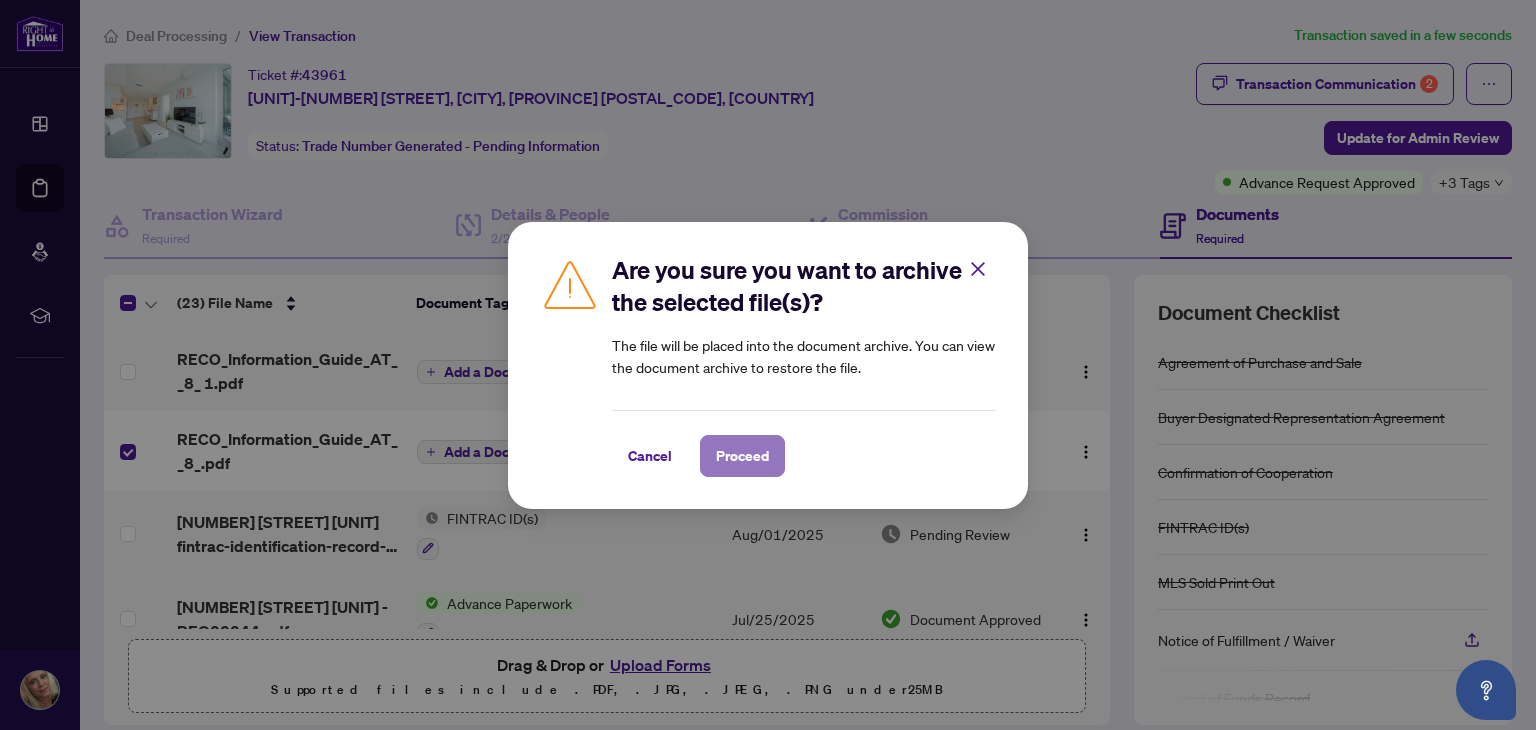 click on "Proceed" at bounding box center (742, 456) 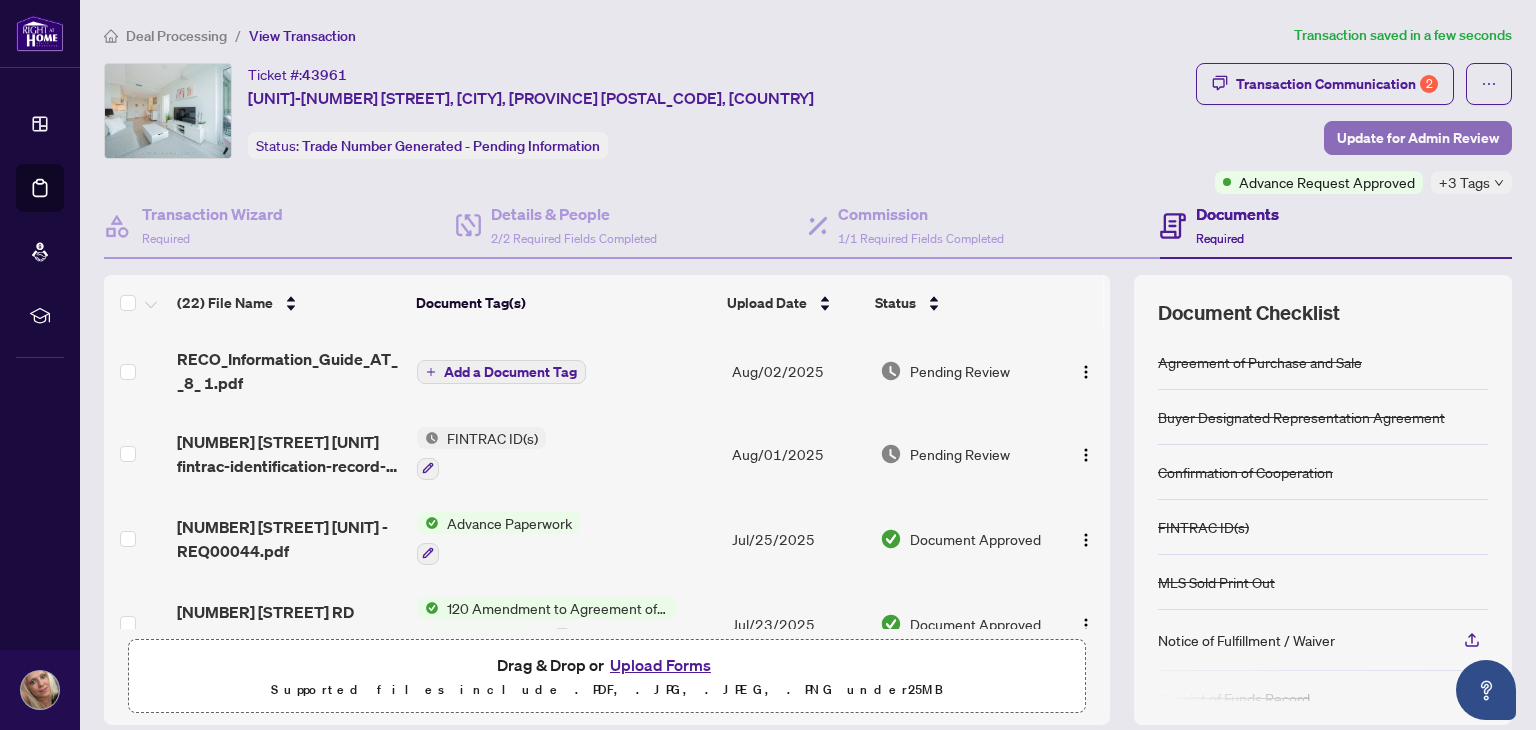 click on "Update for Admin Review" at bounding box center [1418, 138] 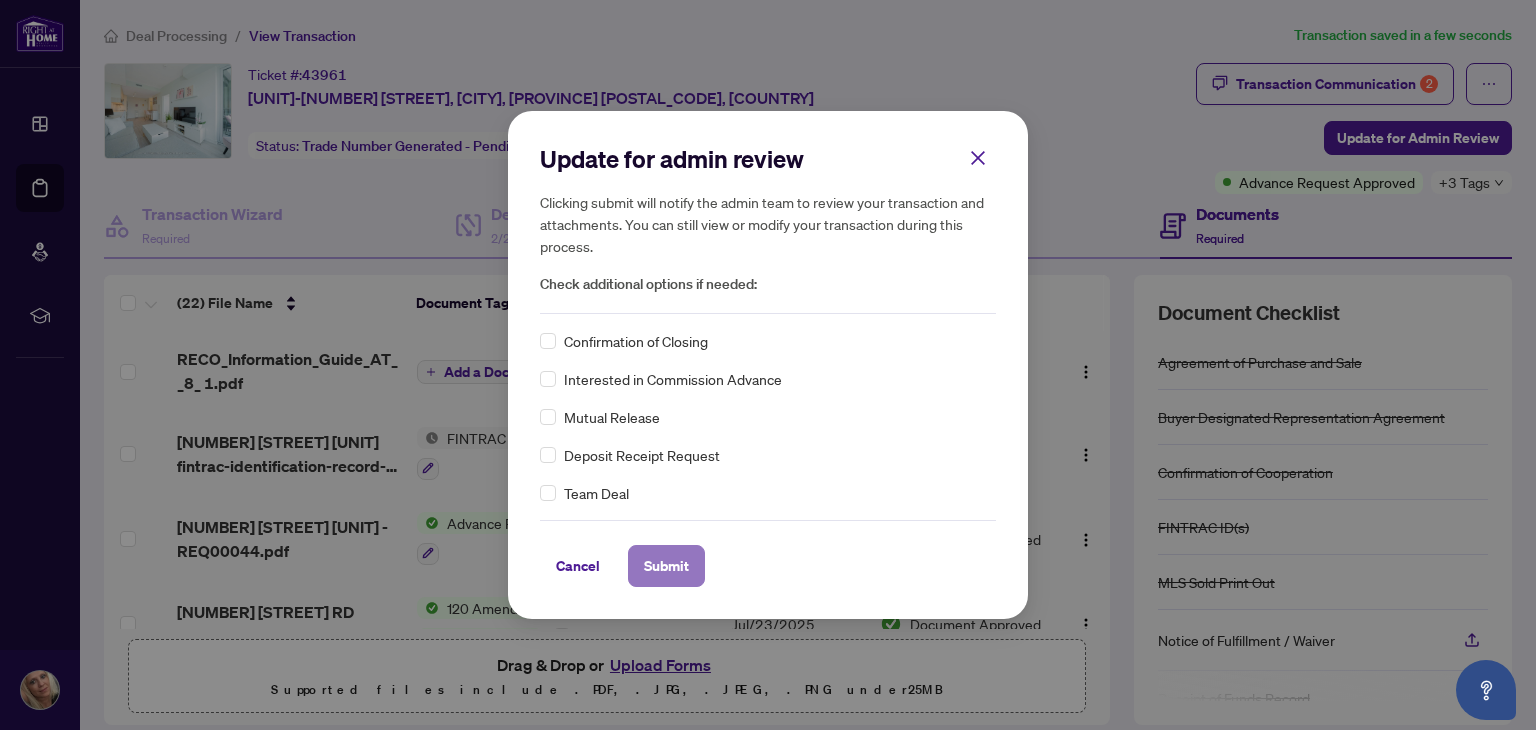 click on "Submit" at bounding box center [666, 566] 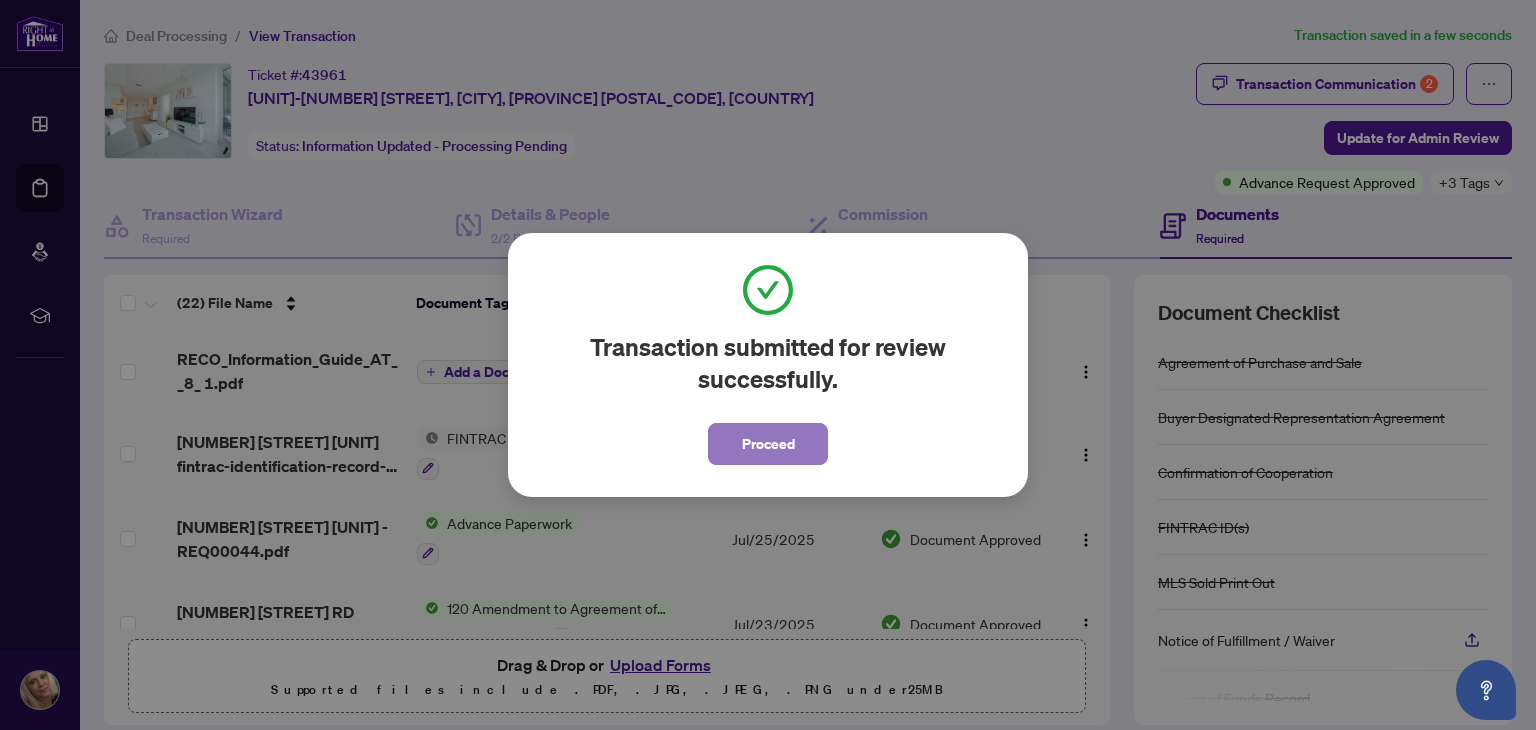 click on "Proceed" at bounding box center [768, 444] 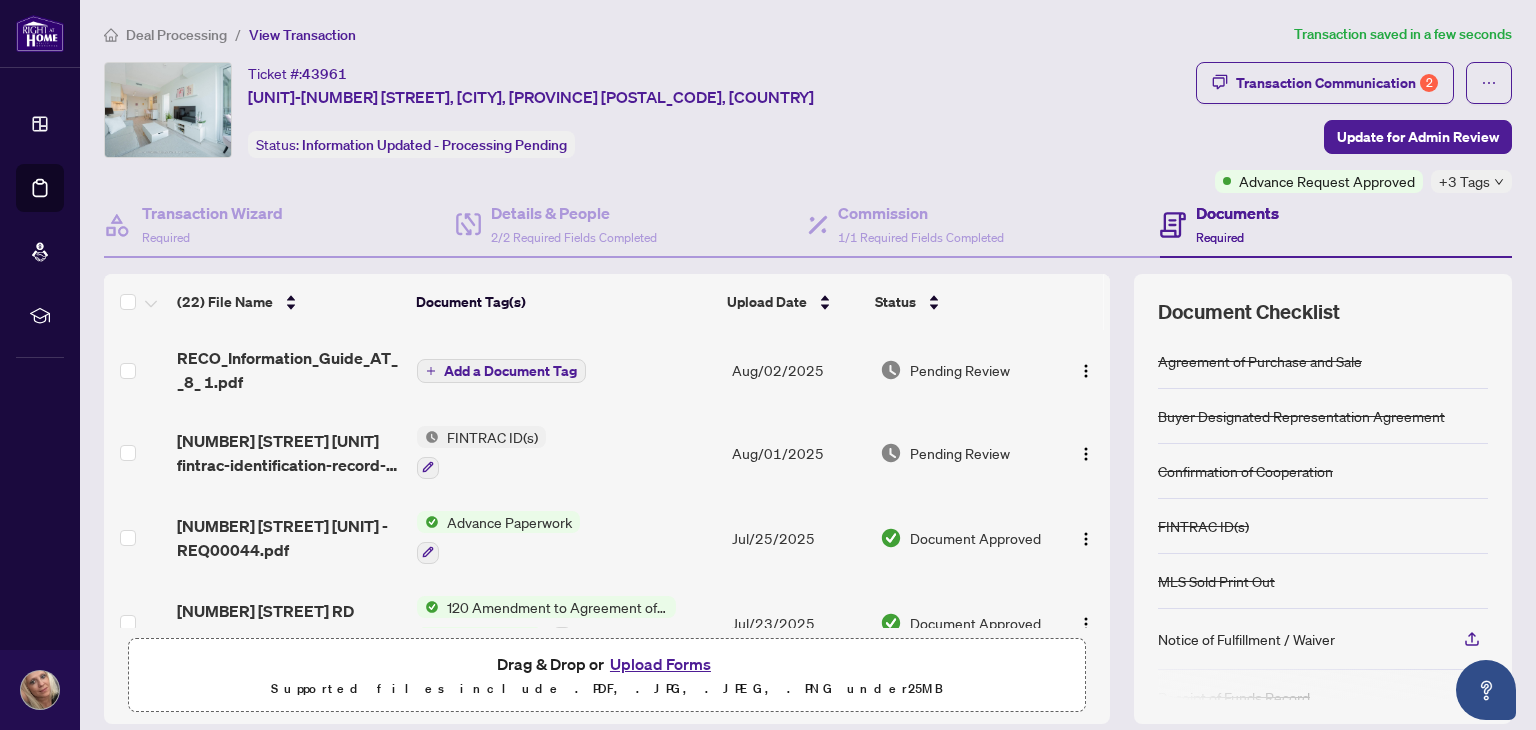 scroll, scrollTop: 0, scrollLeft: 0, axis: both 